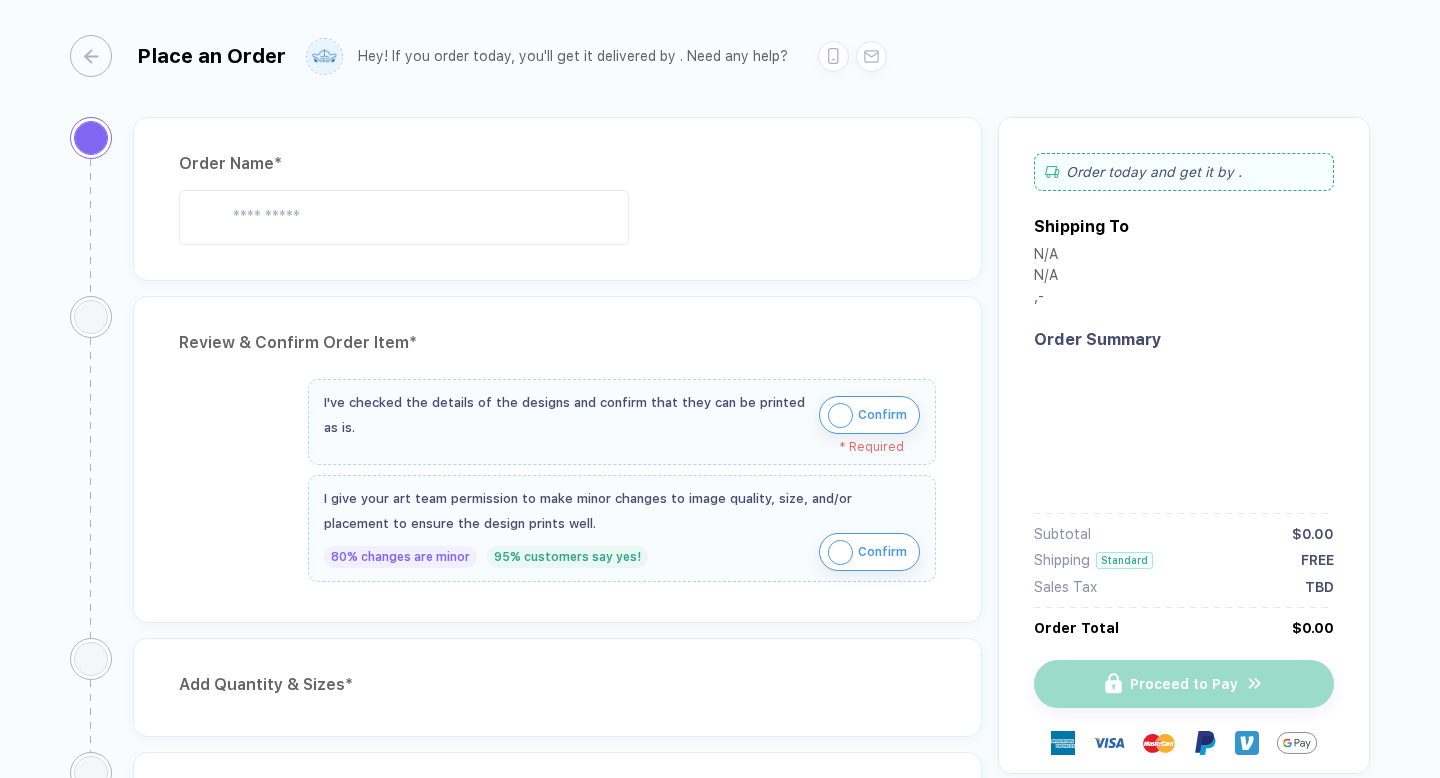 scroll, scrollTop: 0, scrollLeft: 0, axis: both 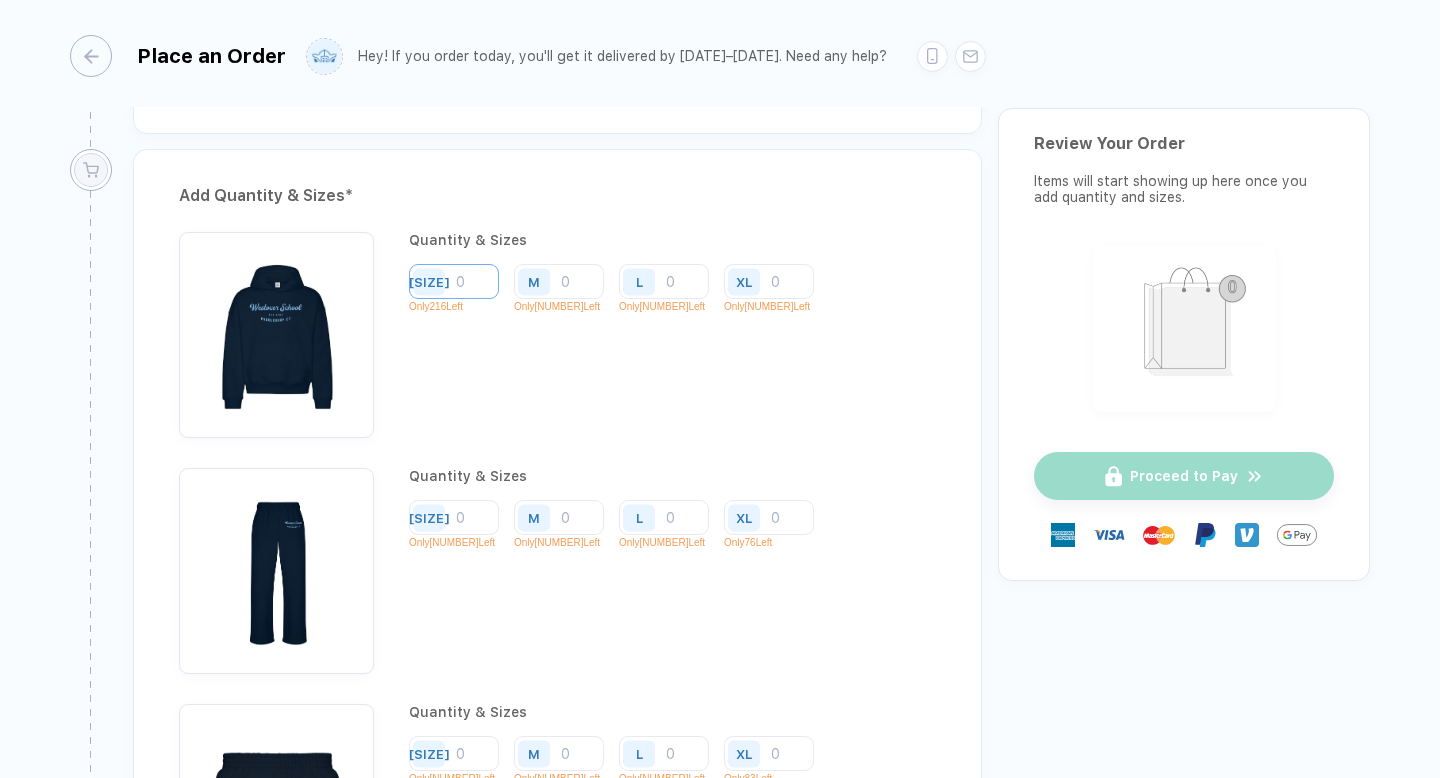 click at bounding box center [454, 281] 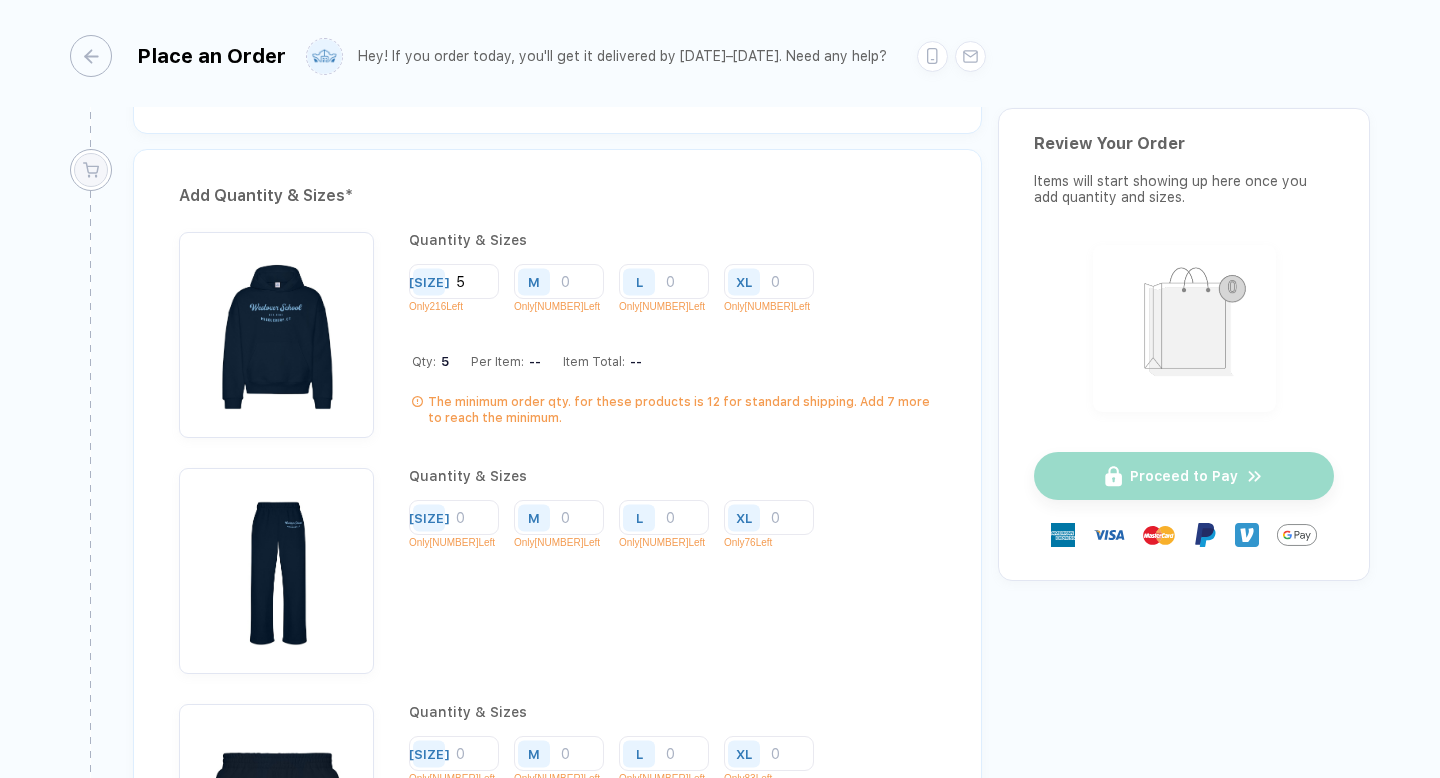 type on "5" 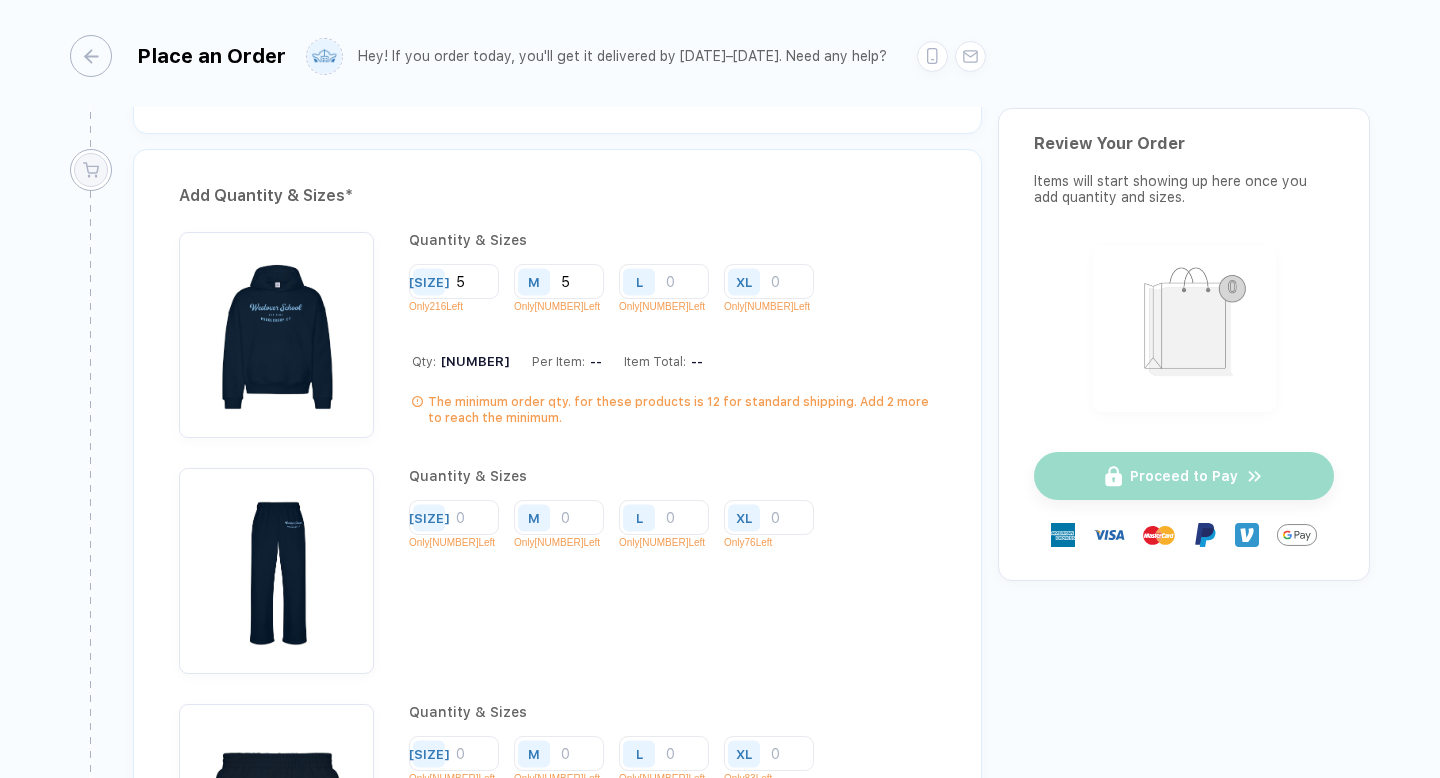 type on "5" 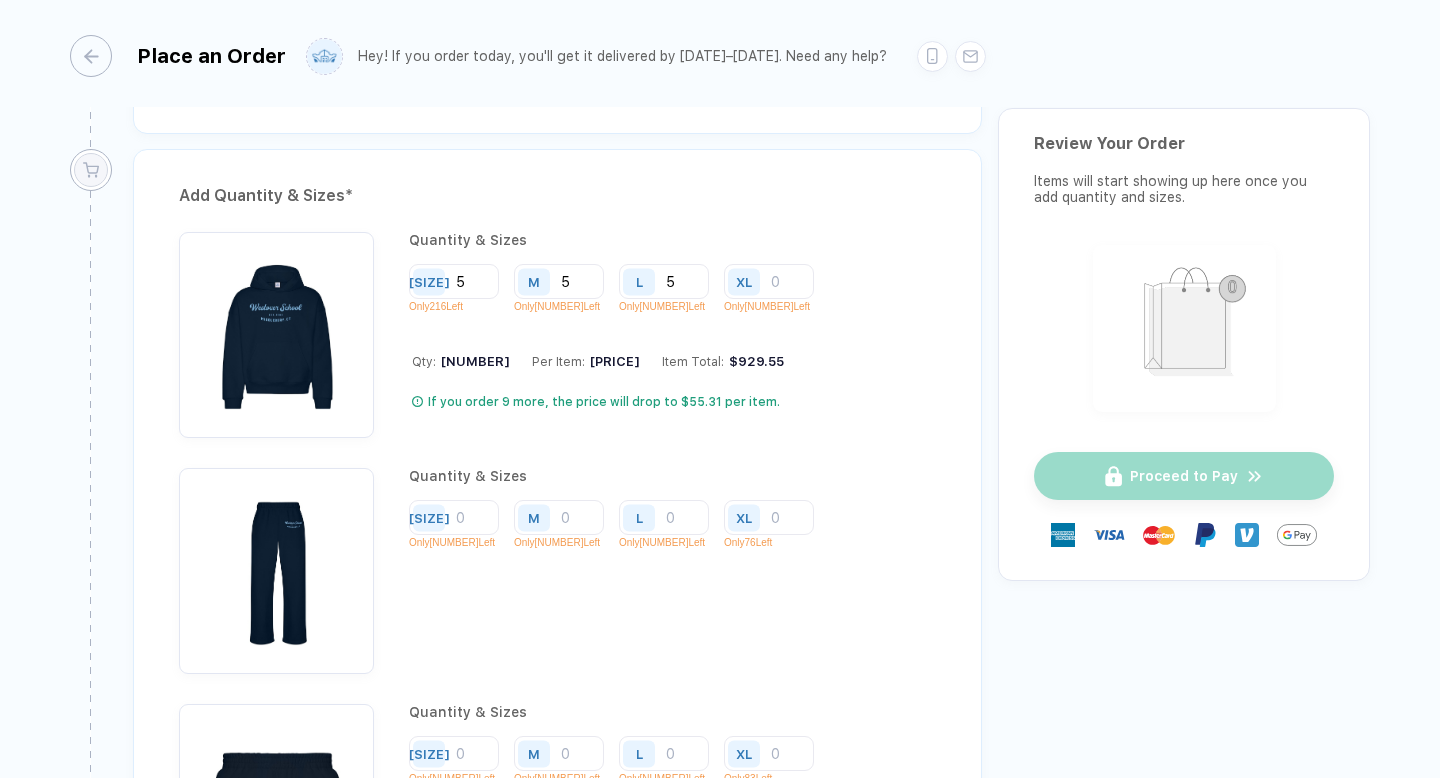 type on "5" 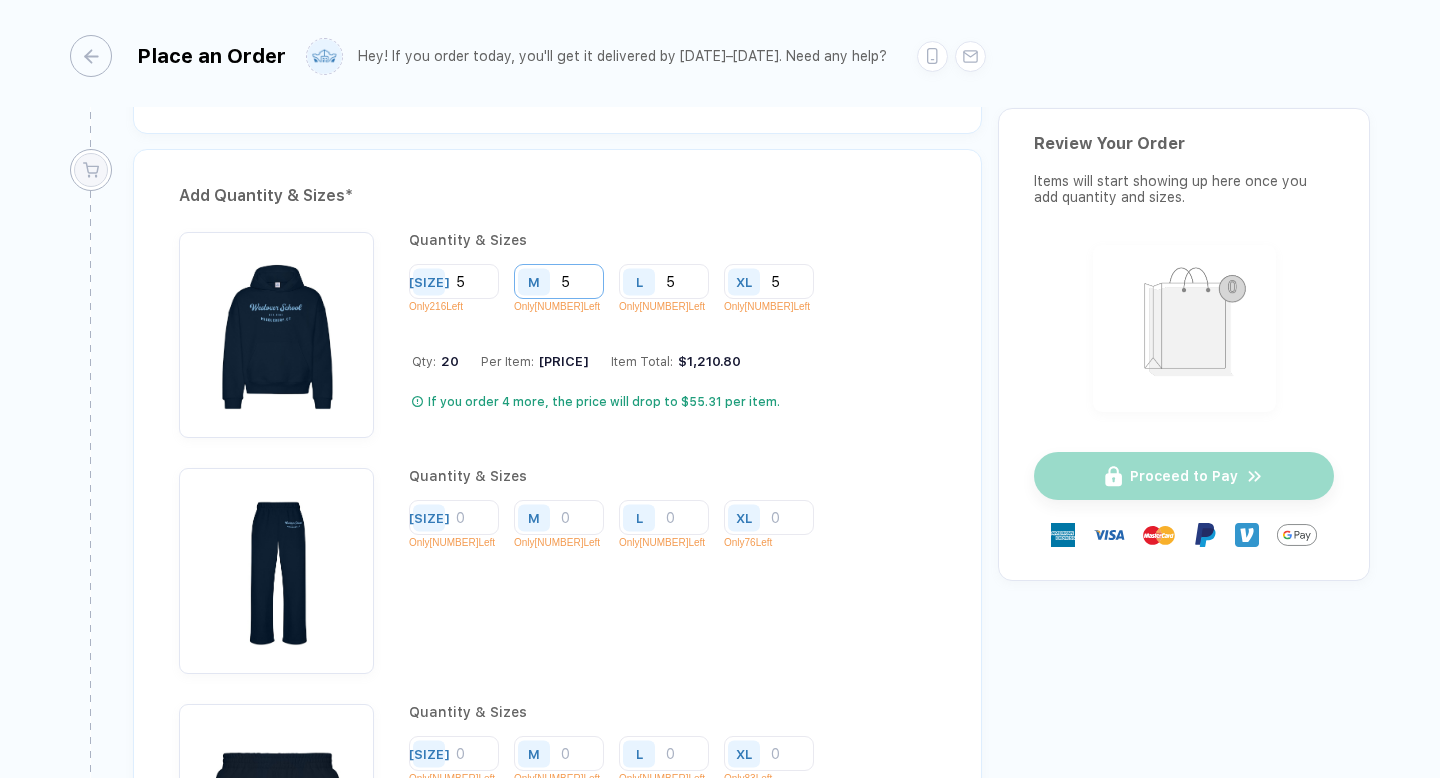 type on "5" 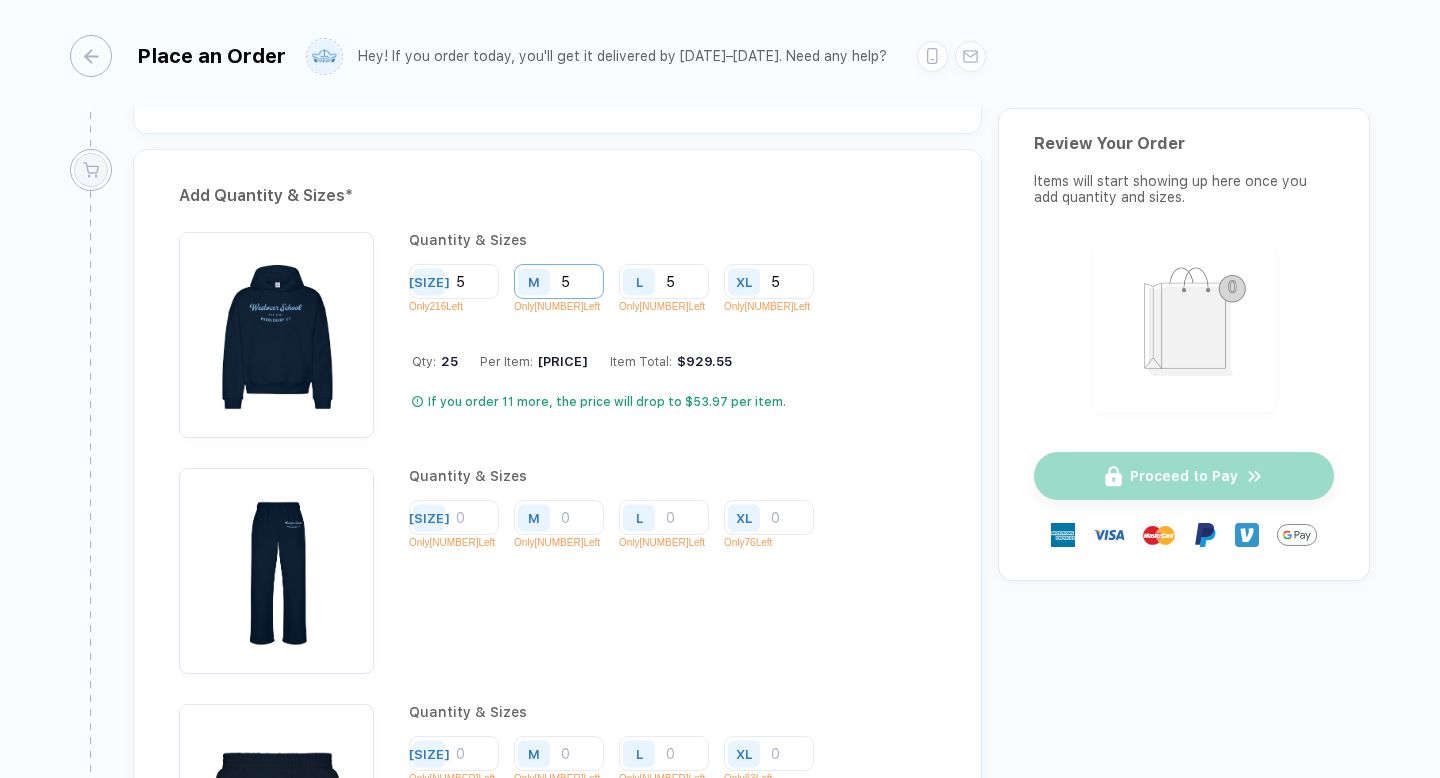 type on "[NUMBER]" 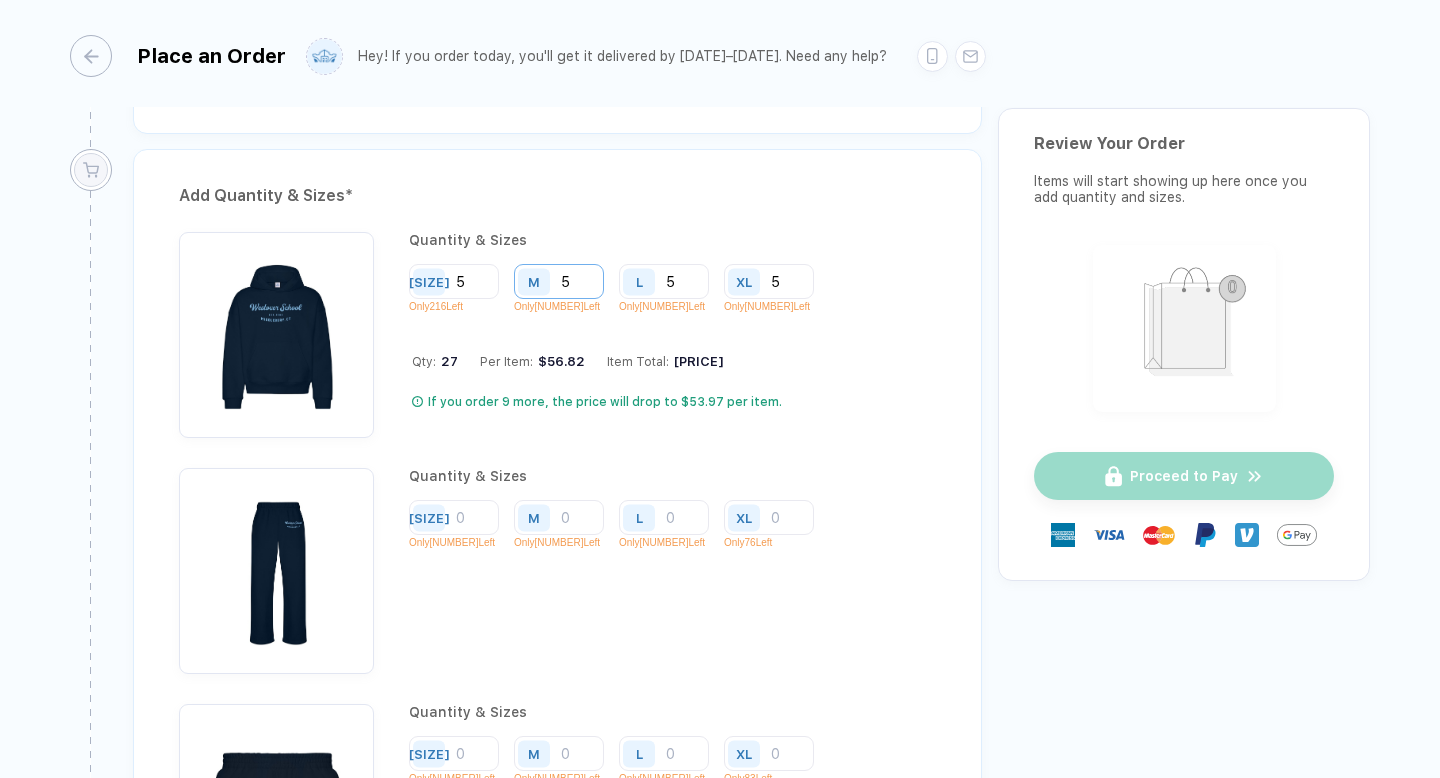 type on "[NUMBER]" 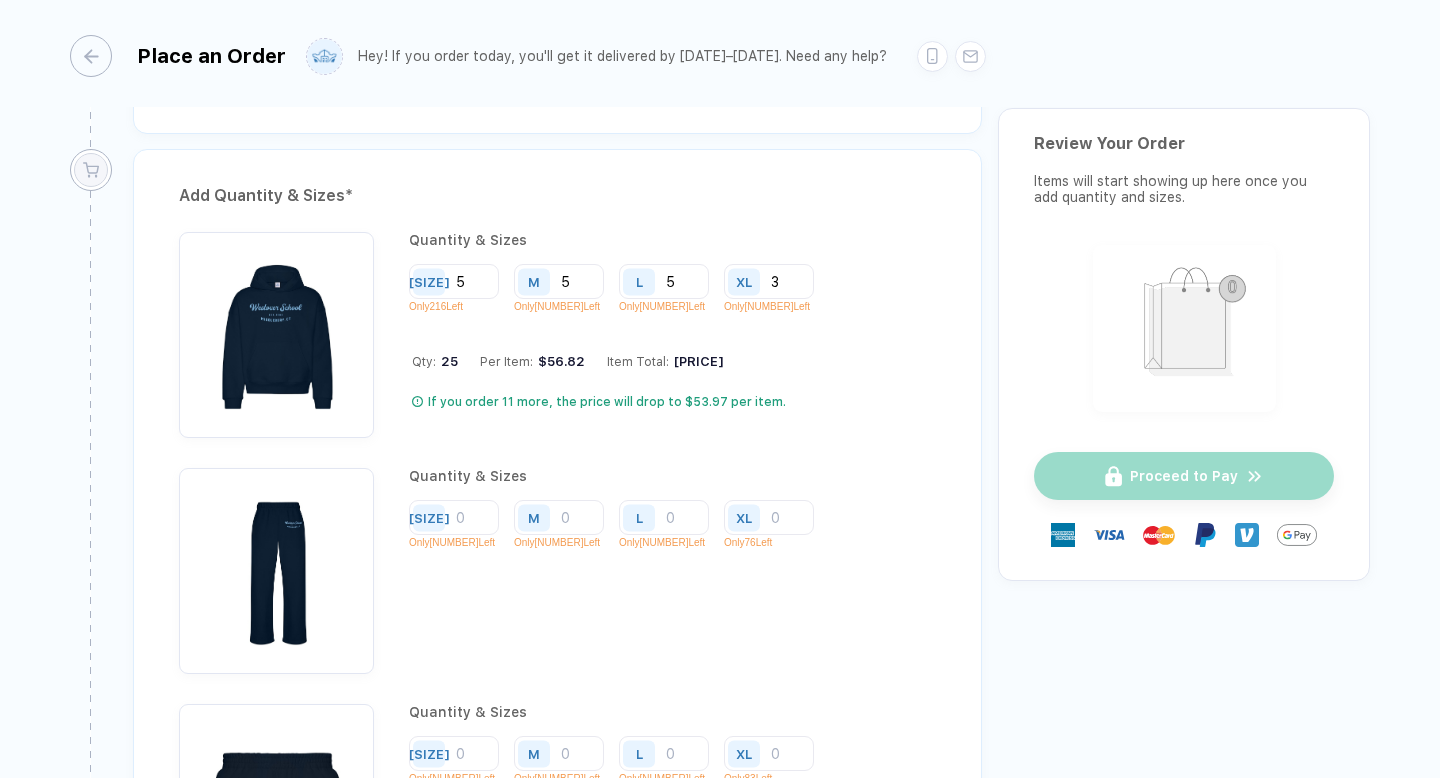 type on "3" 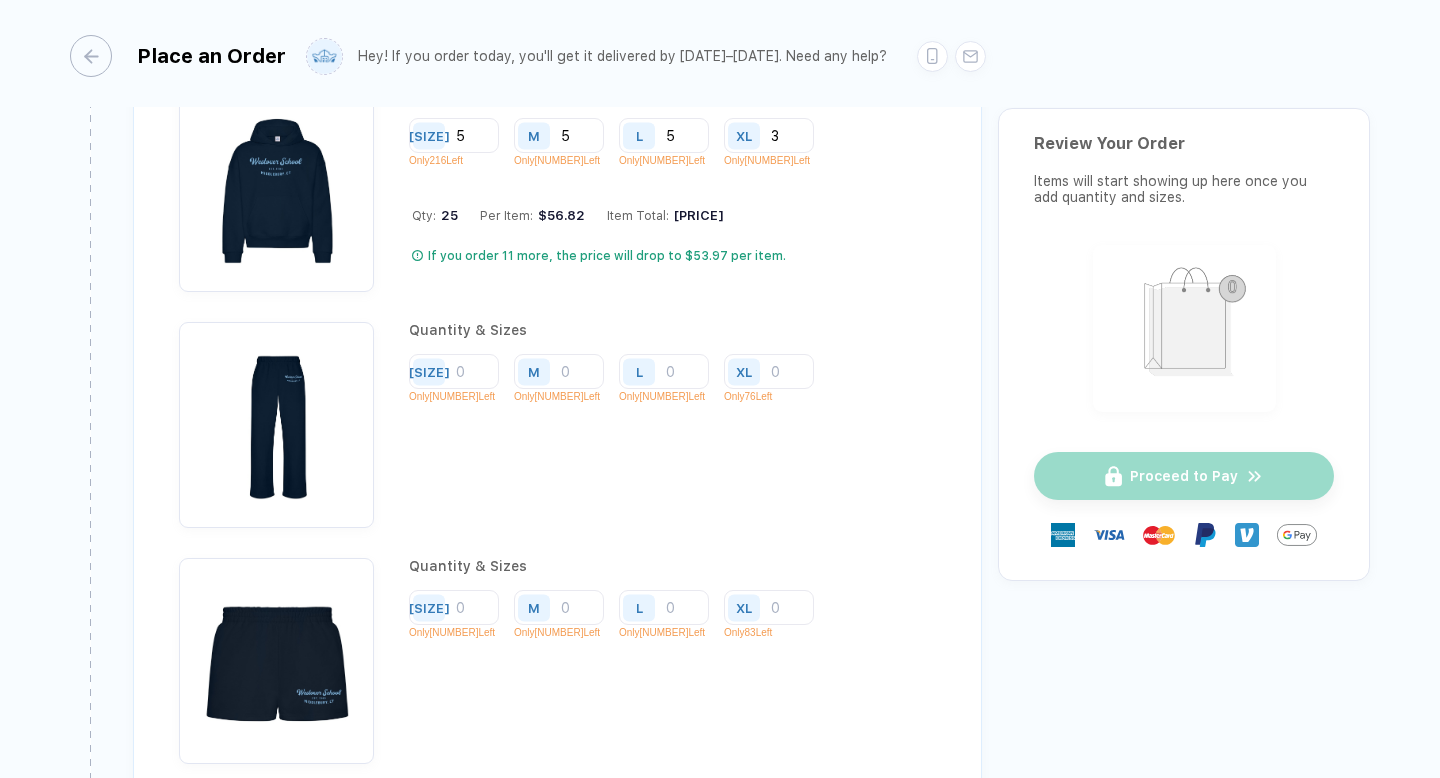 scroll, scrollTop: 2115, scrollLeft: 0, axis: vertical 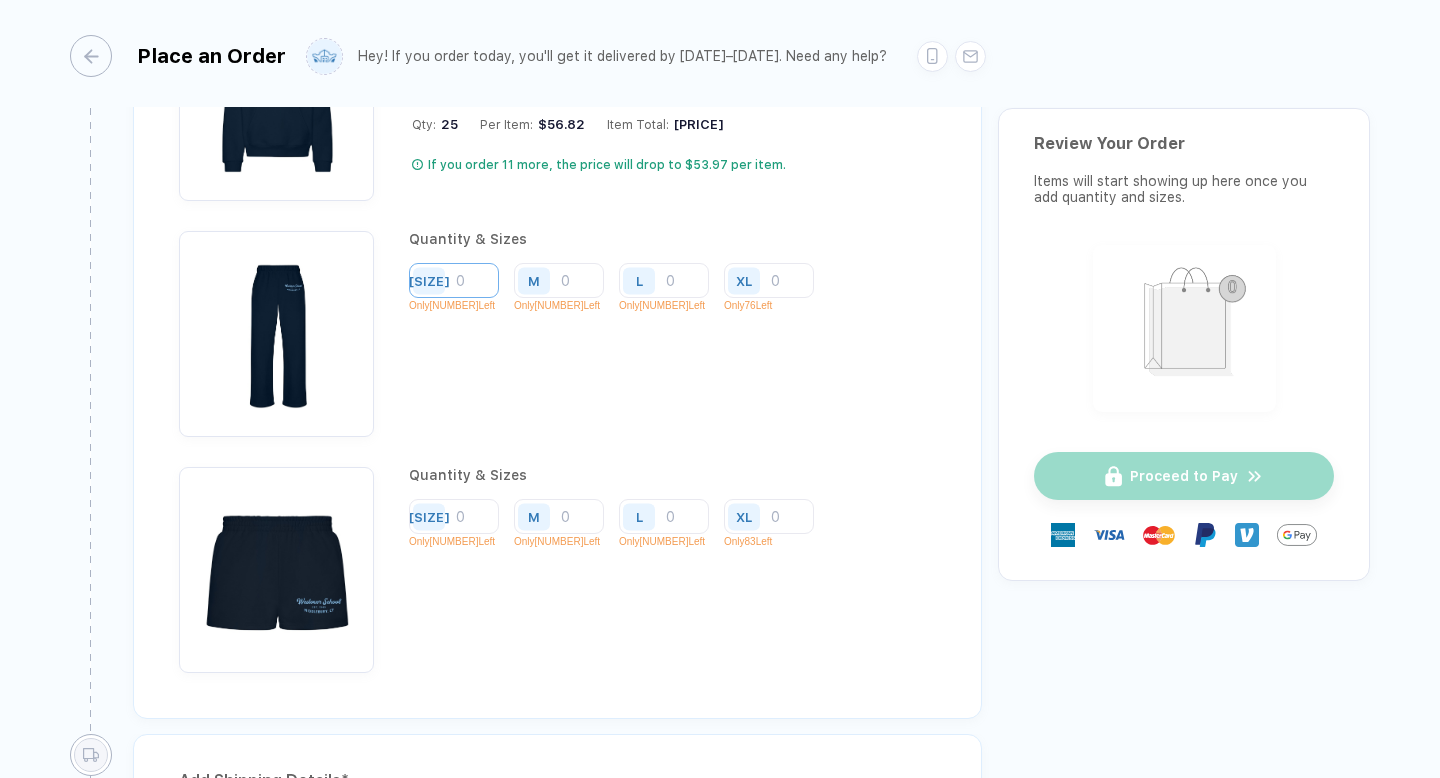 click at bounding box center [454, 44] 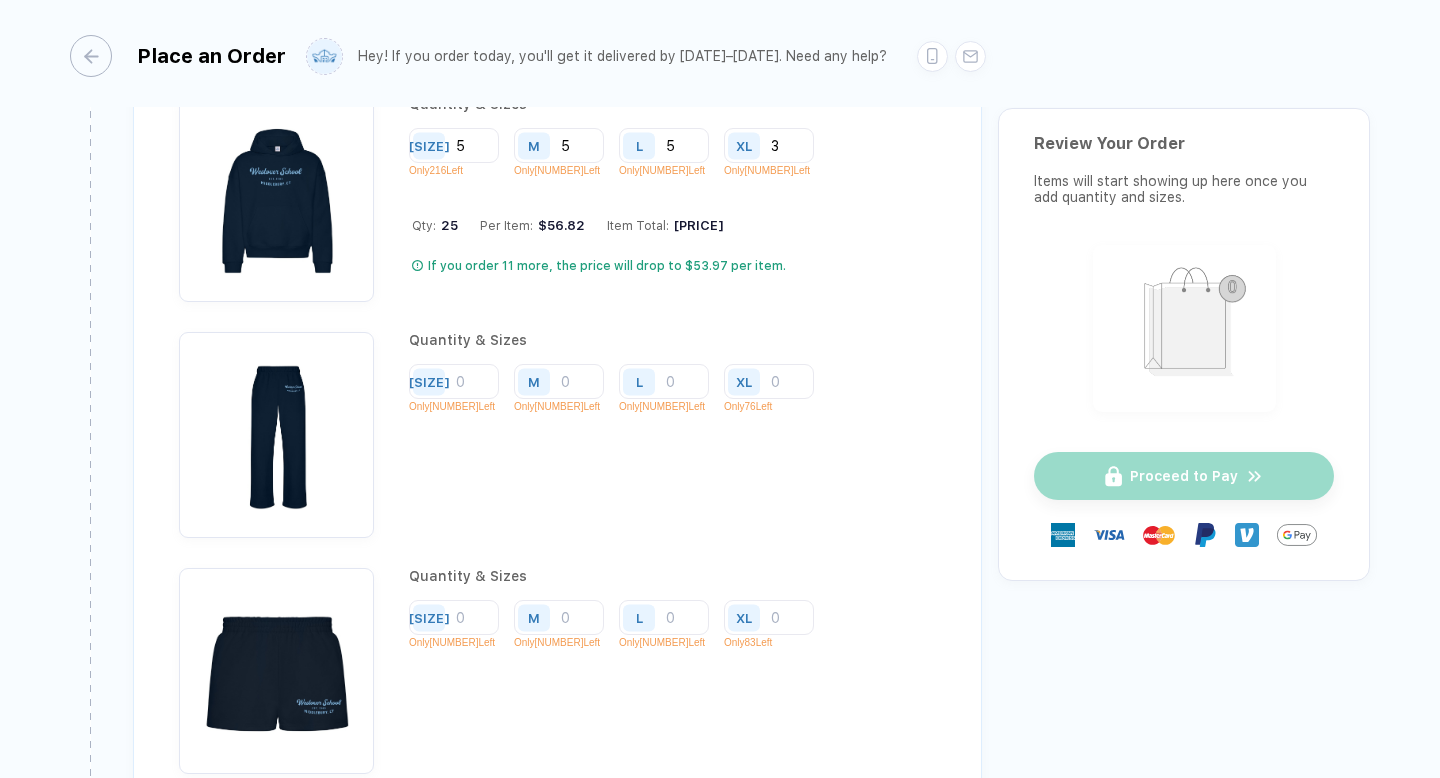 scroll, scrollTop: 2010, scrollLeft: 0, axis: vertical 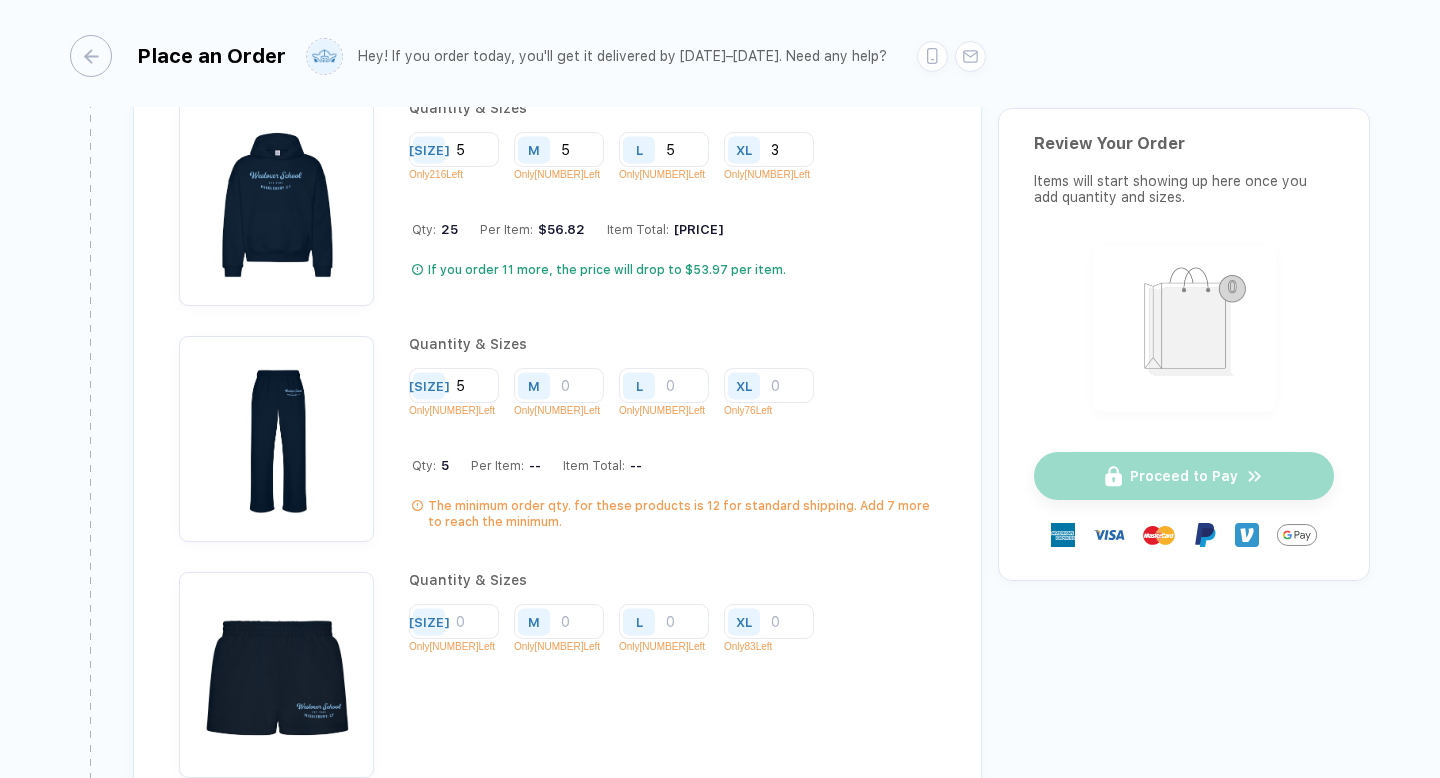 type on "5" 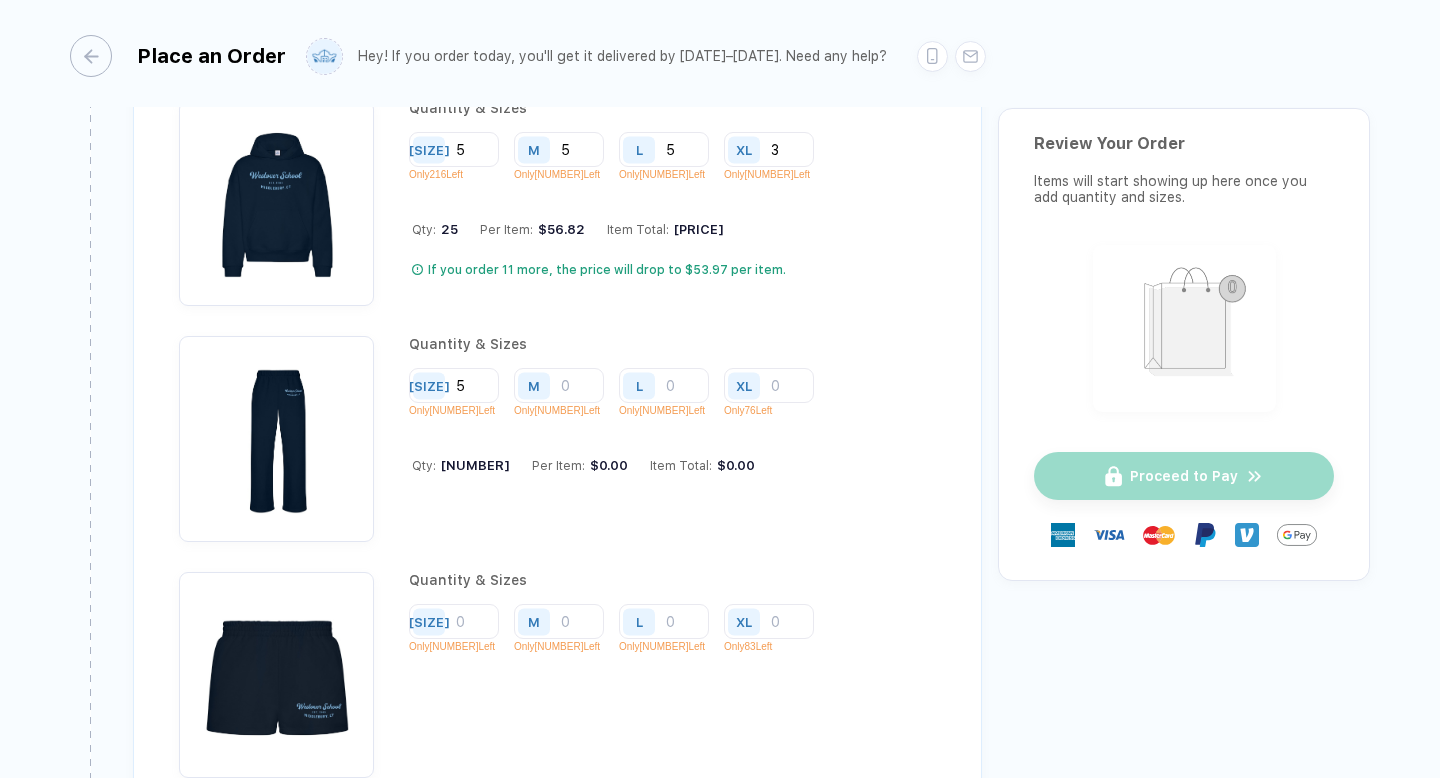 type on "[NUMBER]" 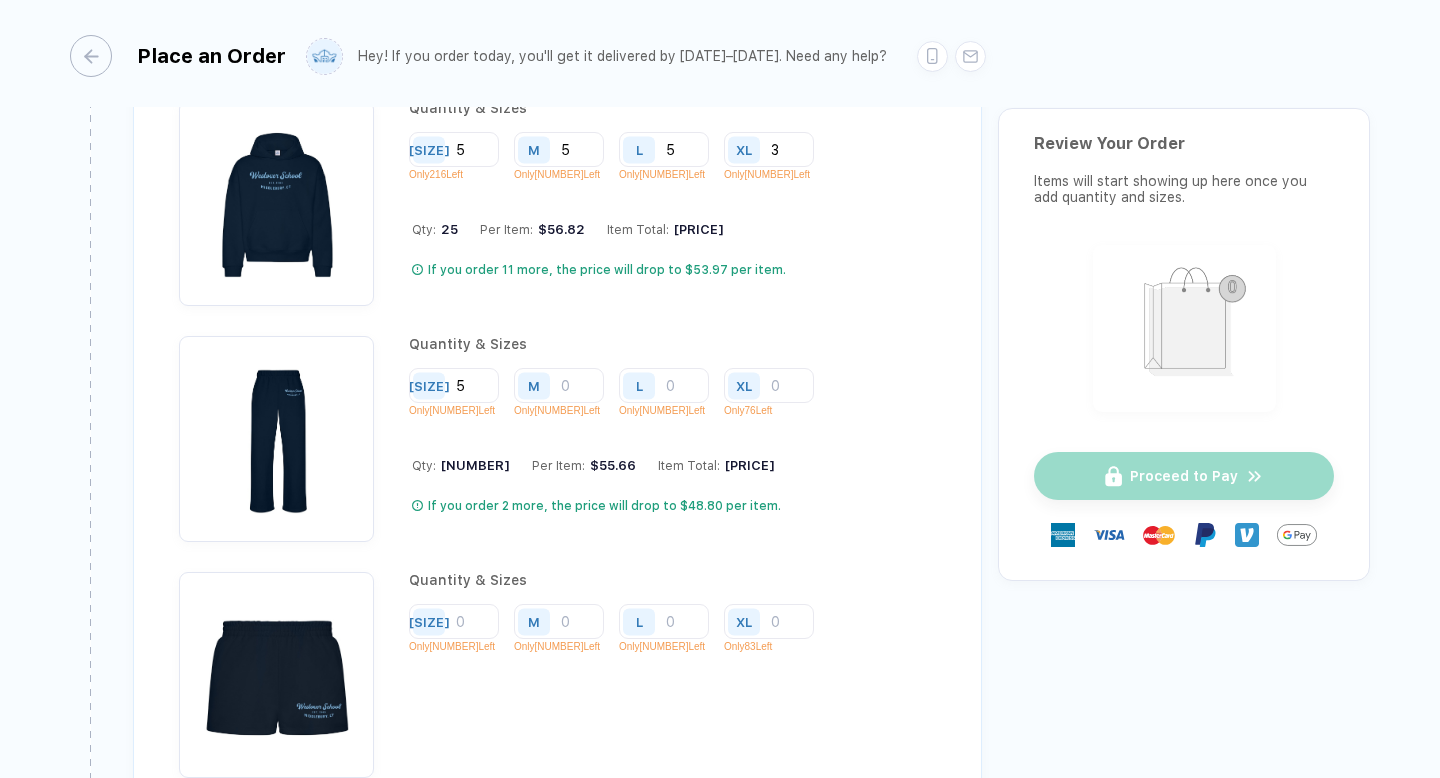 type on "[NUMBER]" 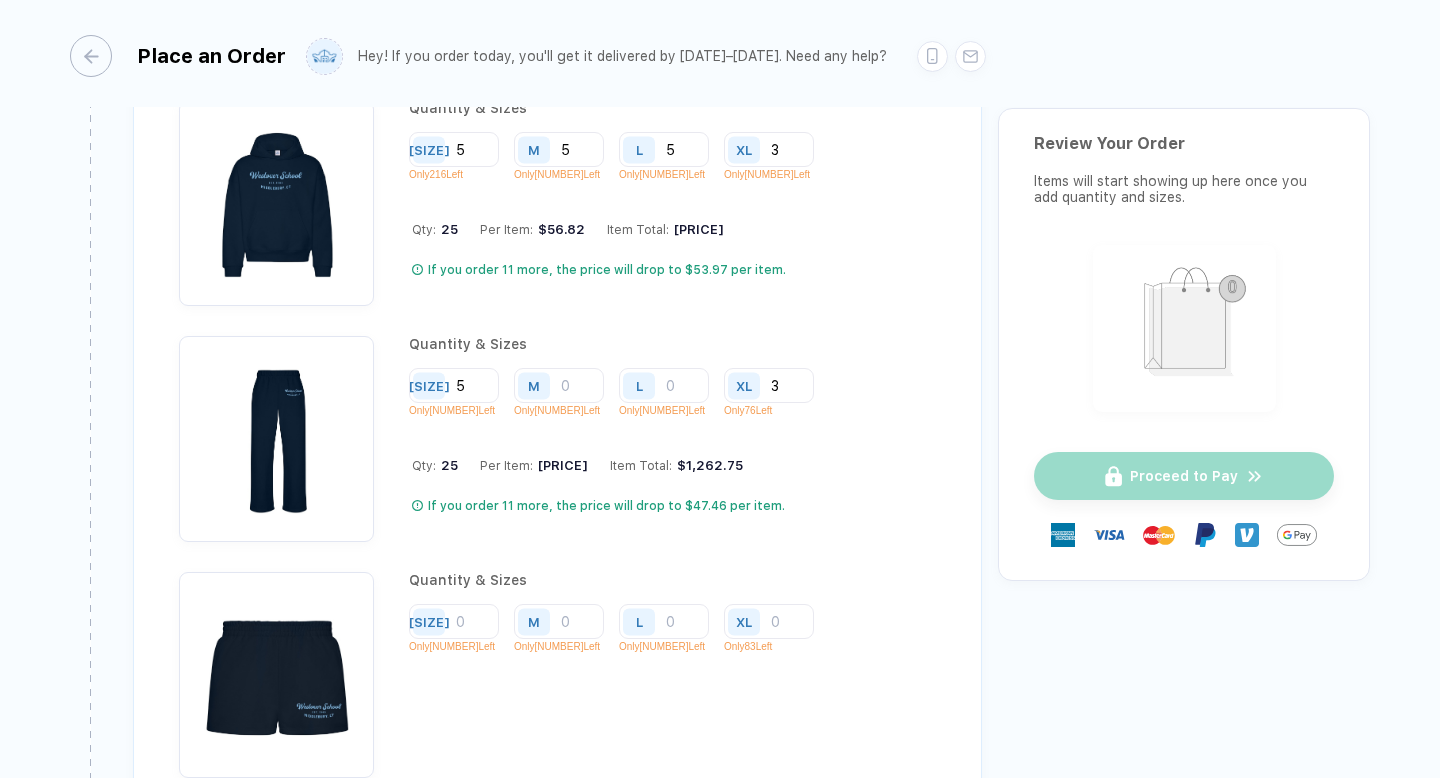 type on "3" 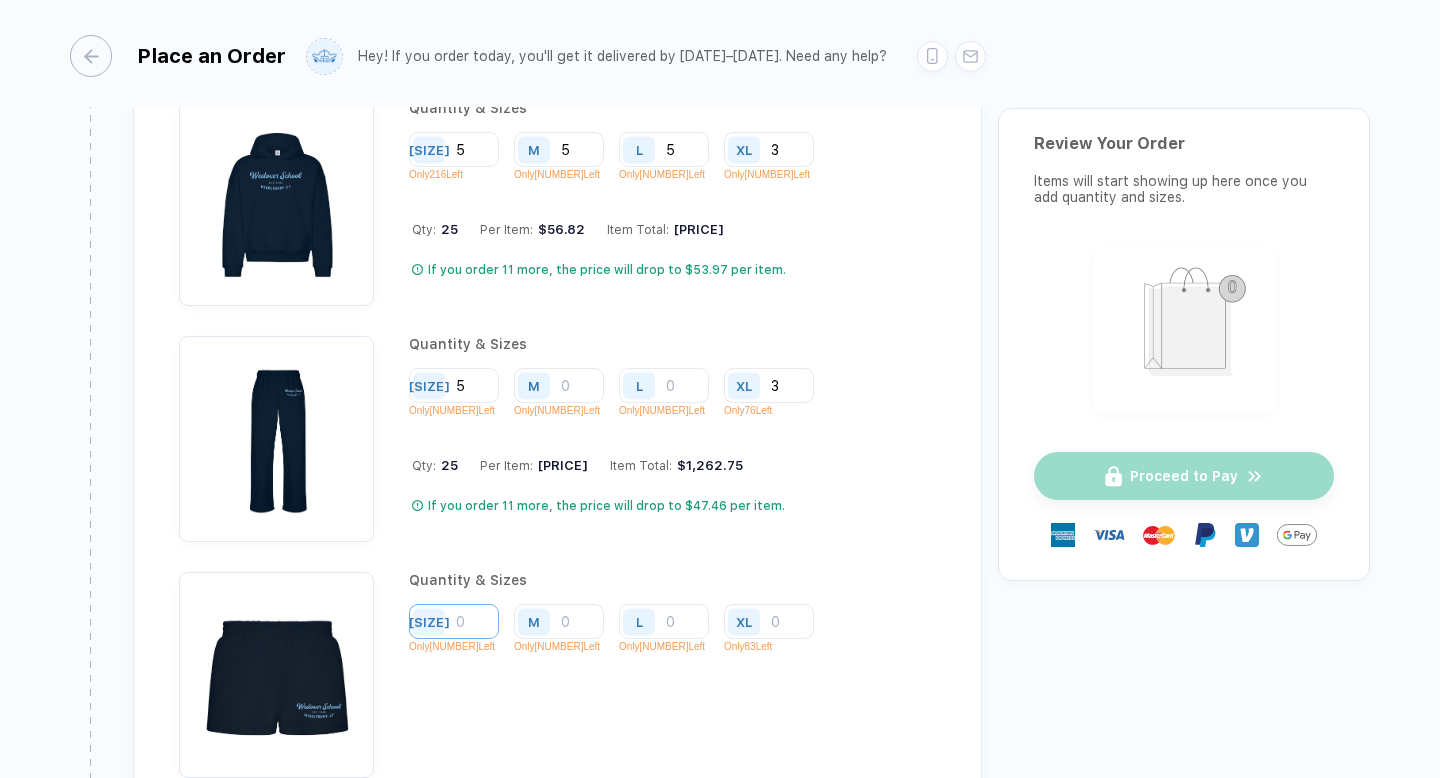 click at bounding box center (454, 149) 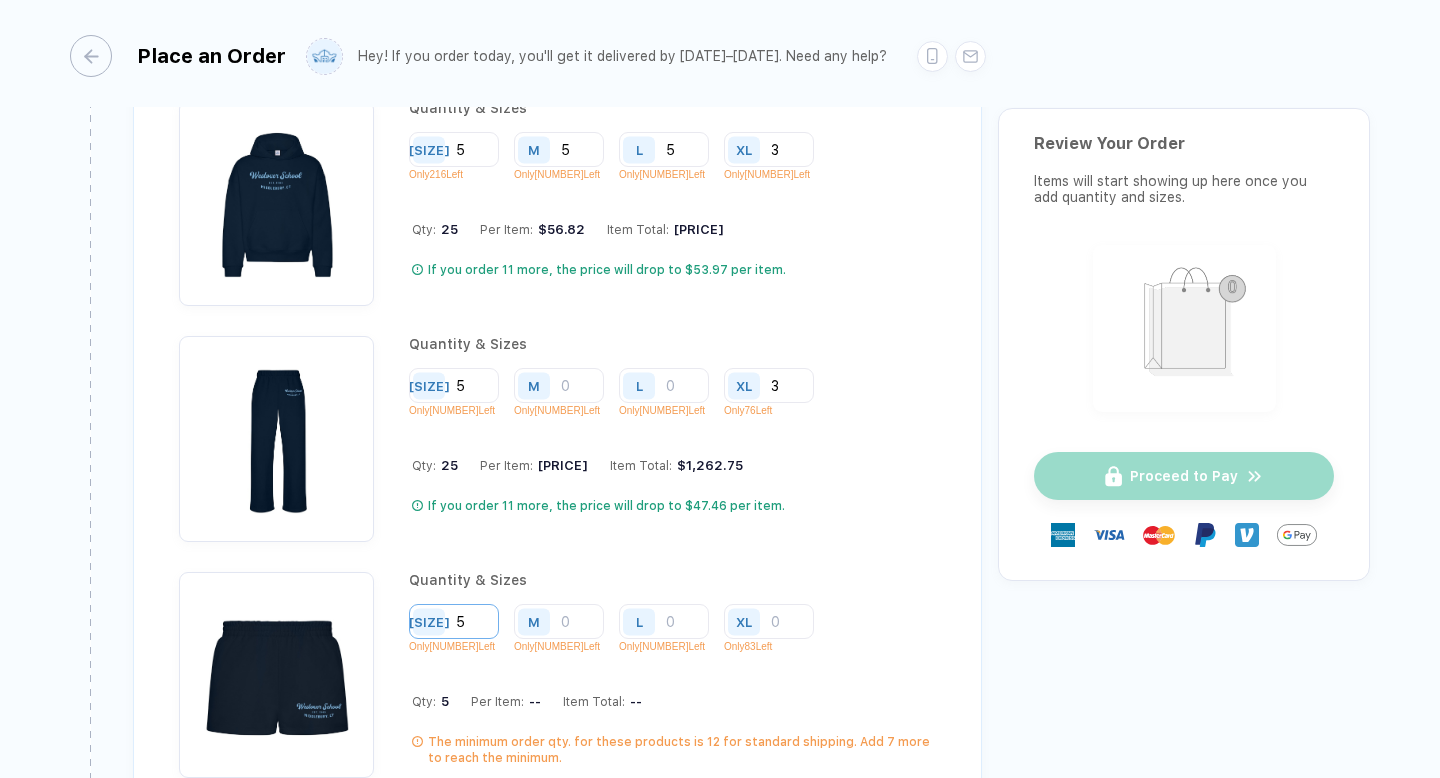 type on "5" 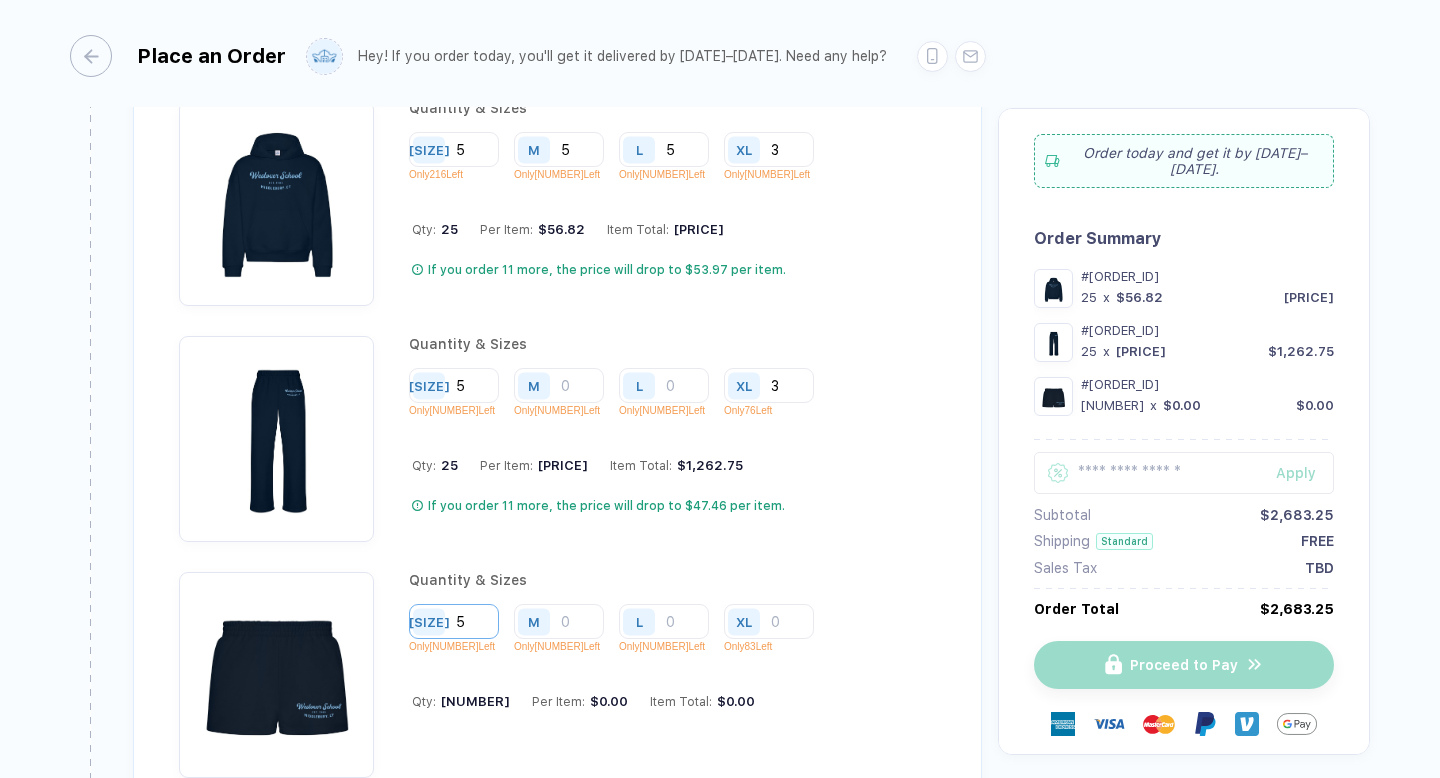 type on "[NUMBER]" 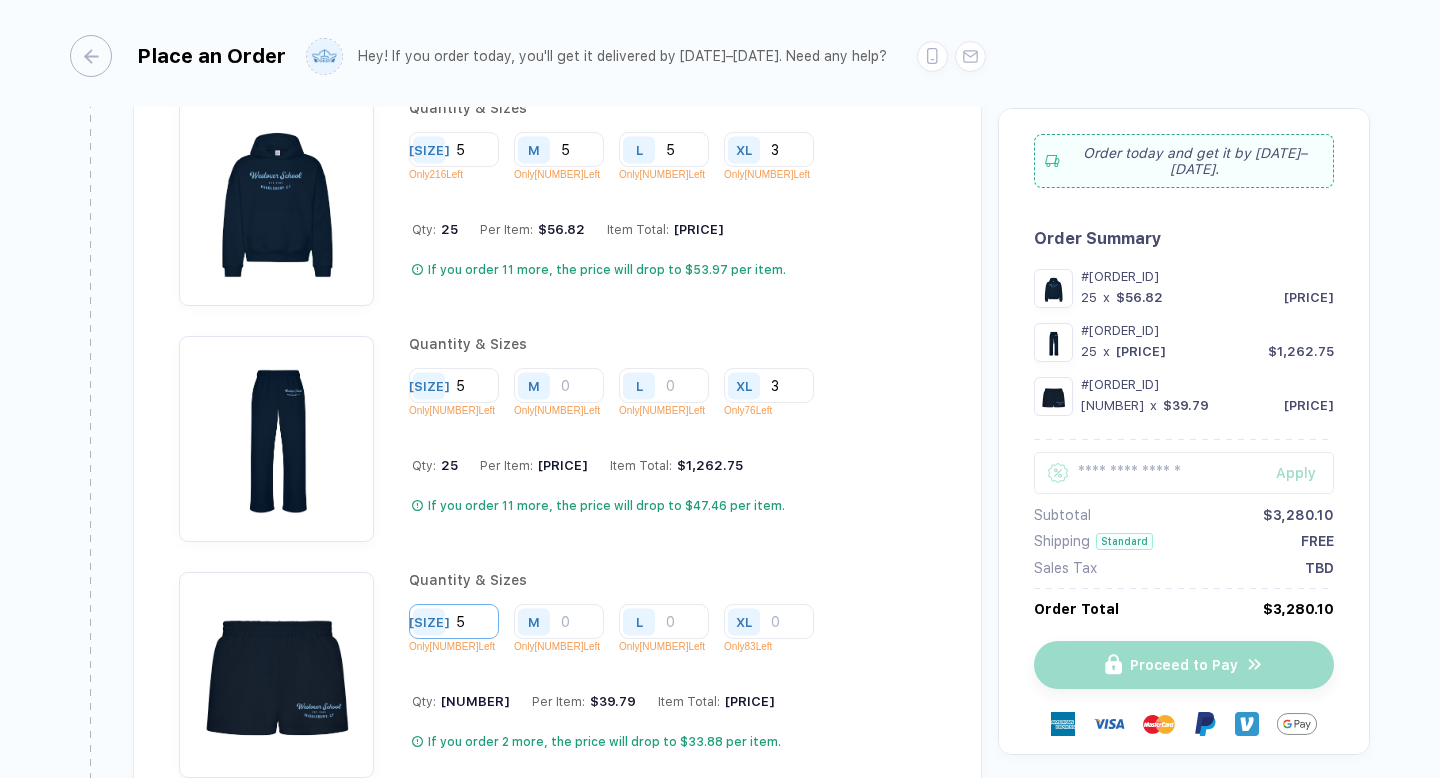 type on "[NUMBER]" 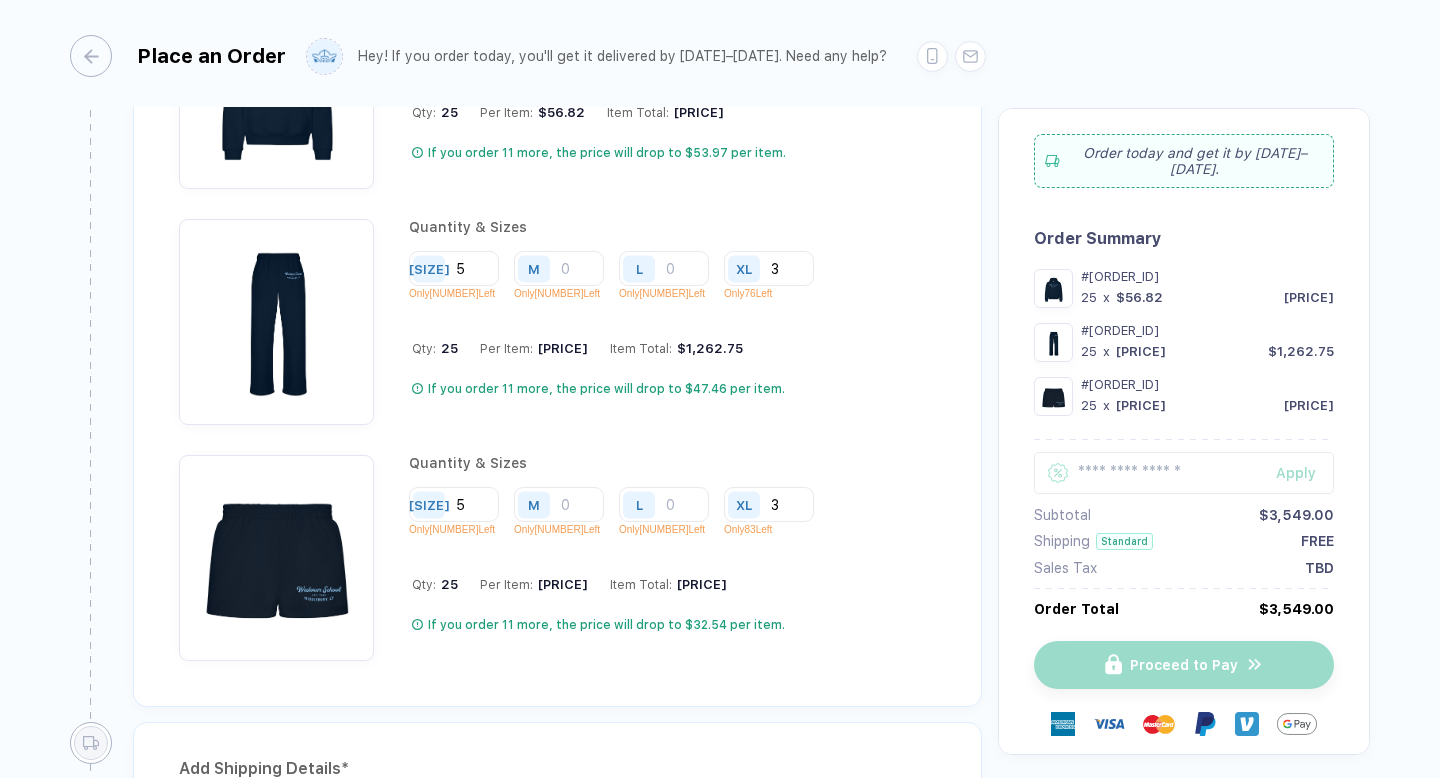 scroll, scrollTop: 2136, scrollLeft: 0, axis: vertical 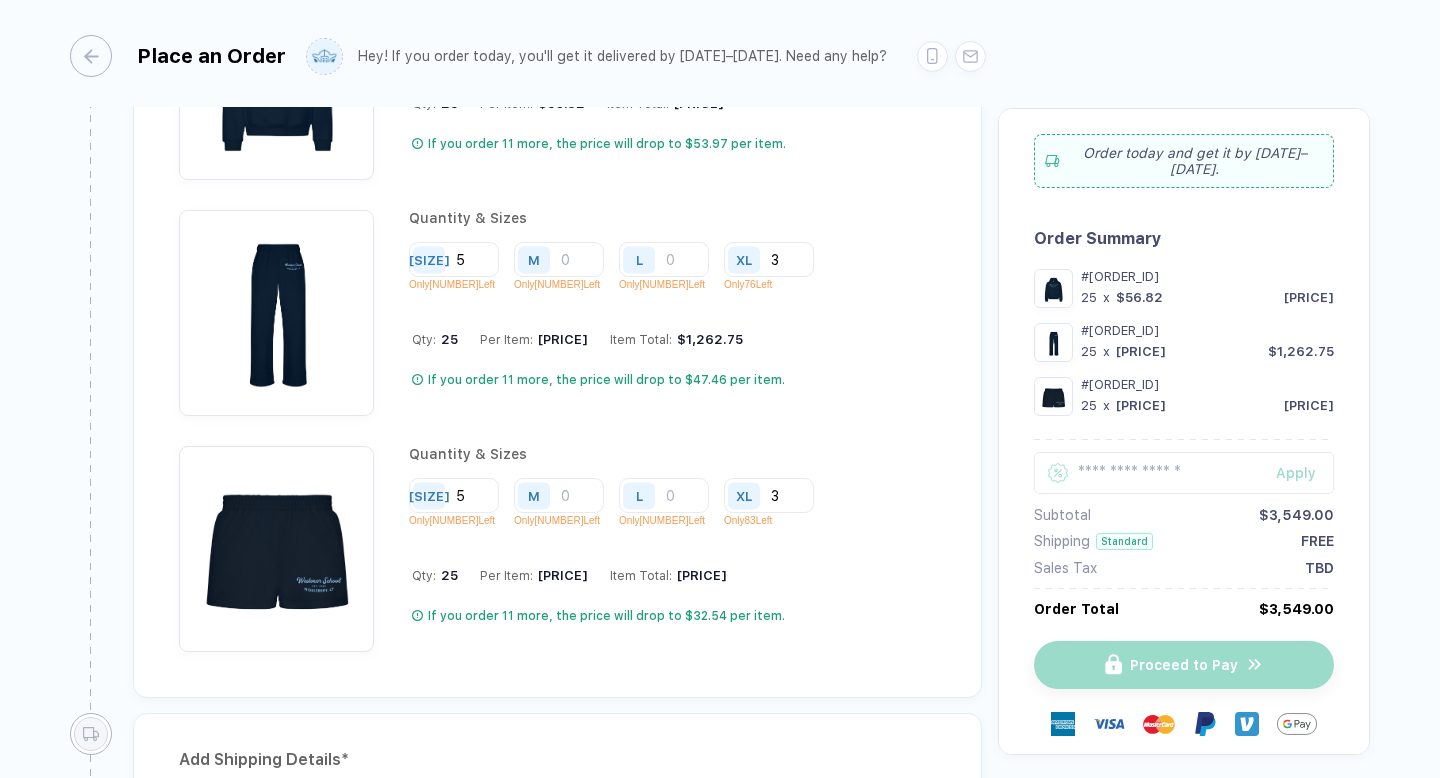 type on "3" 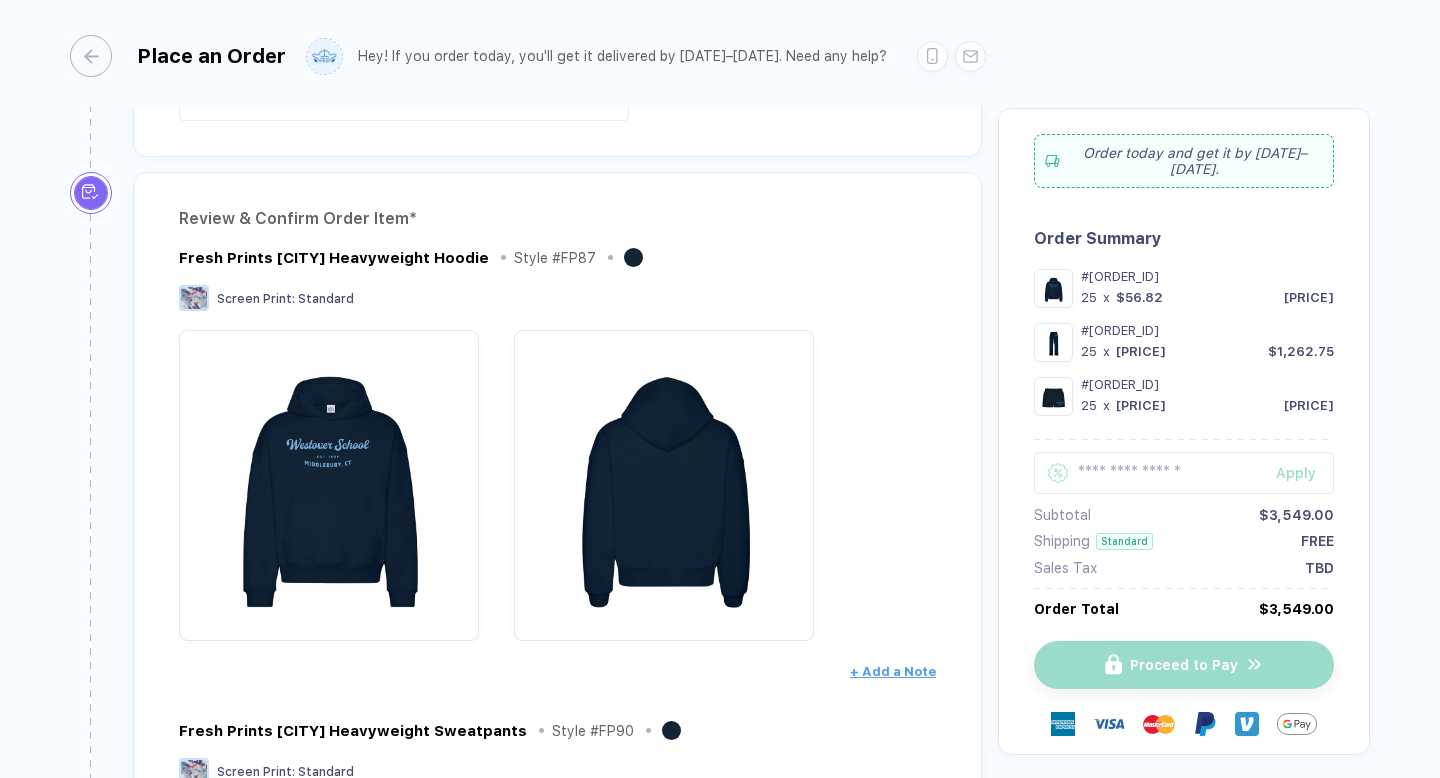 scroll, scrollTop: 0, scrollLeft: 0, axis: both 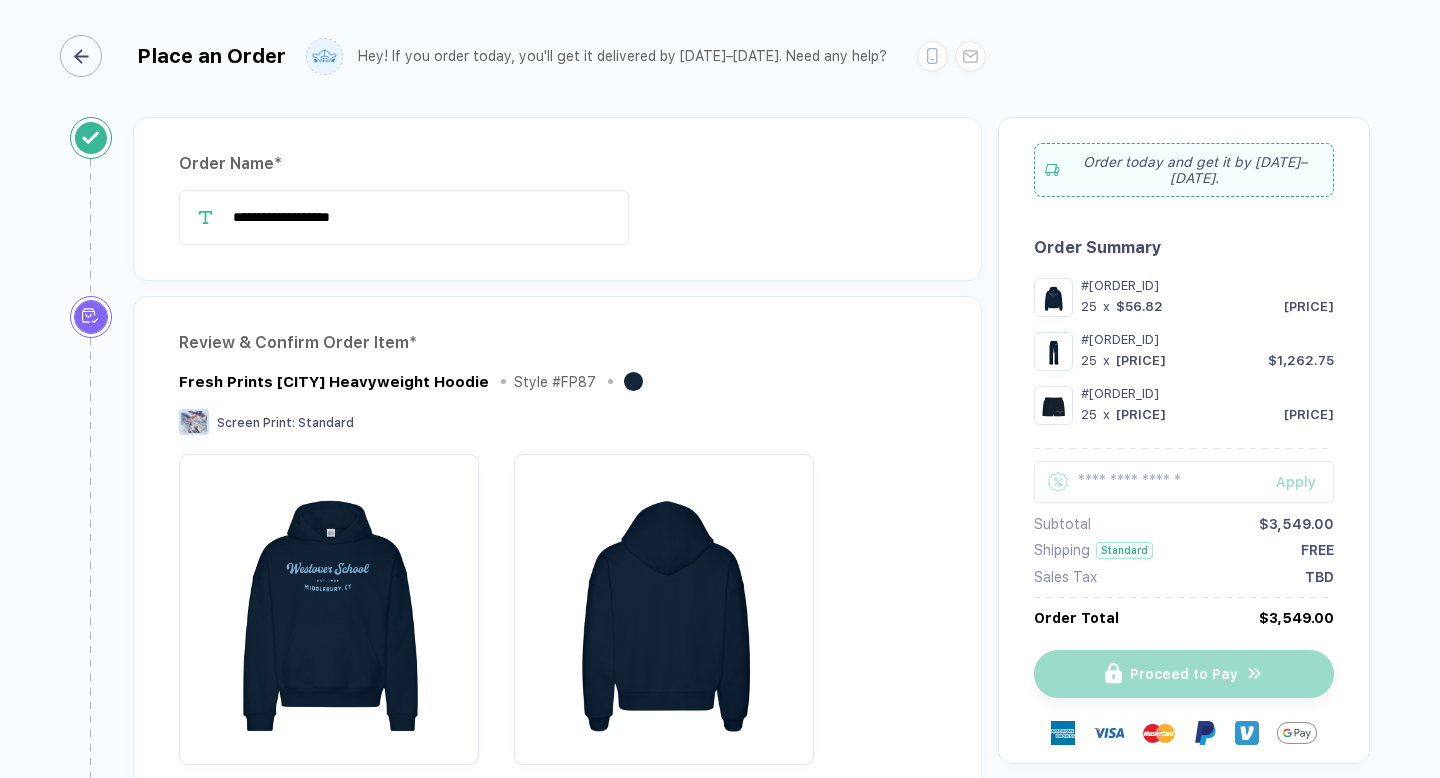 click 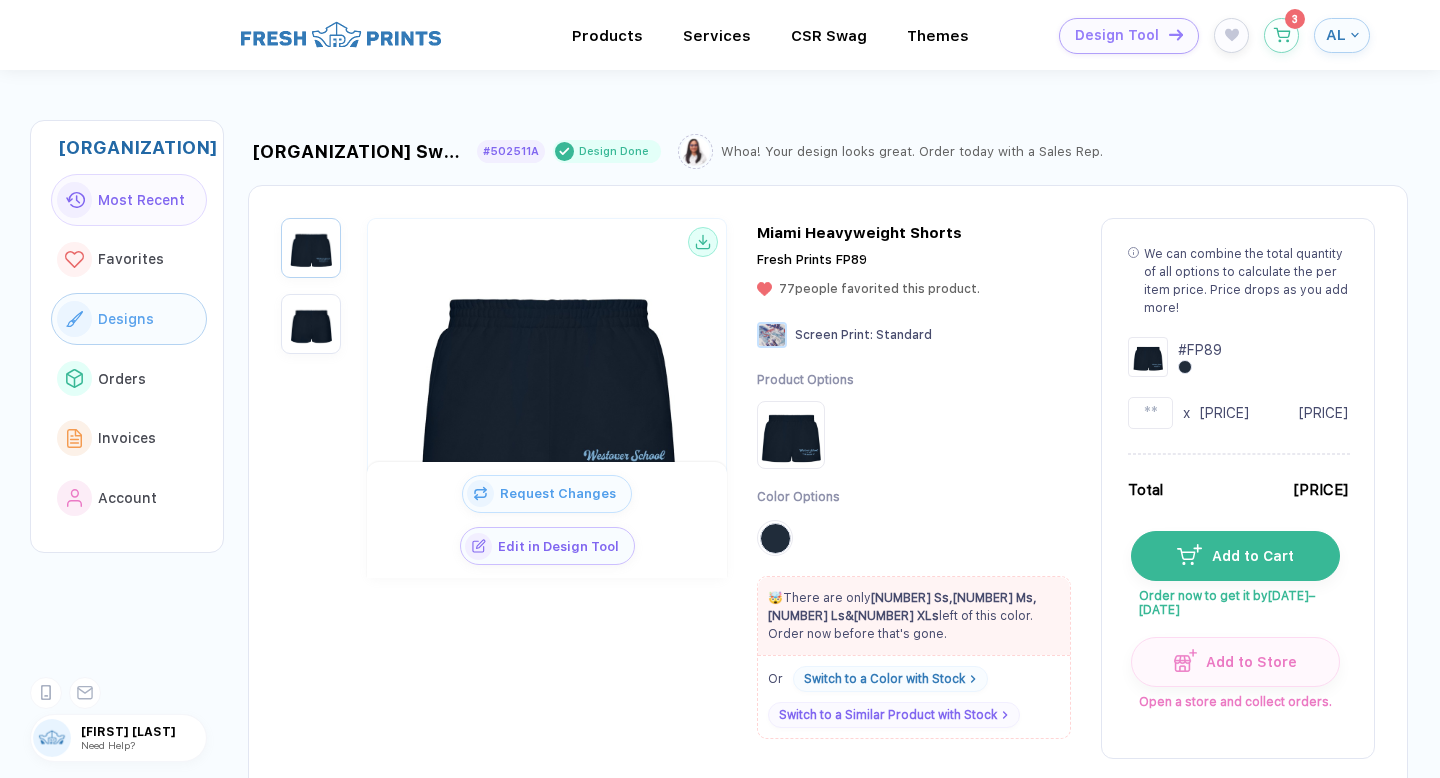 click on "Designs" at bounding box center [126, 319] 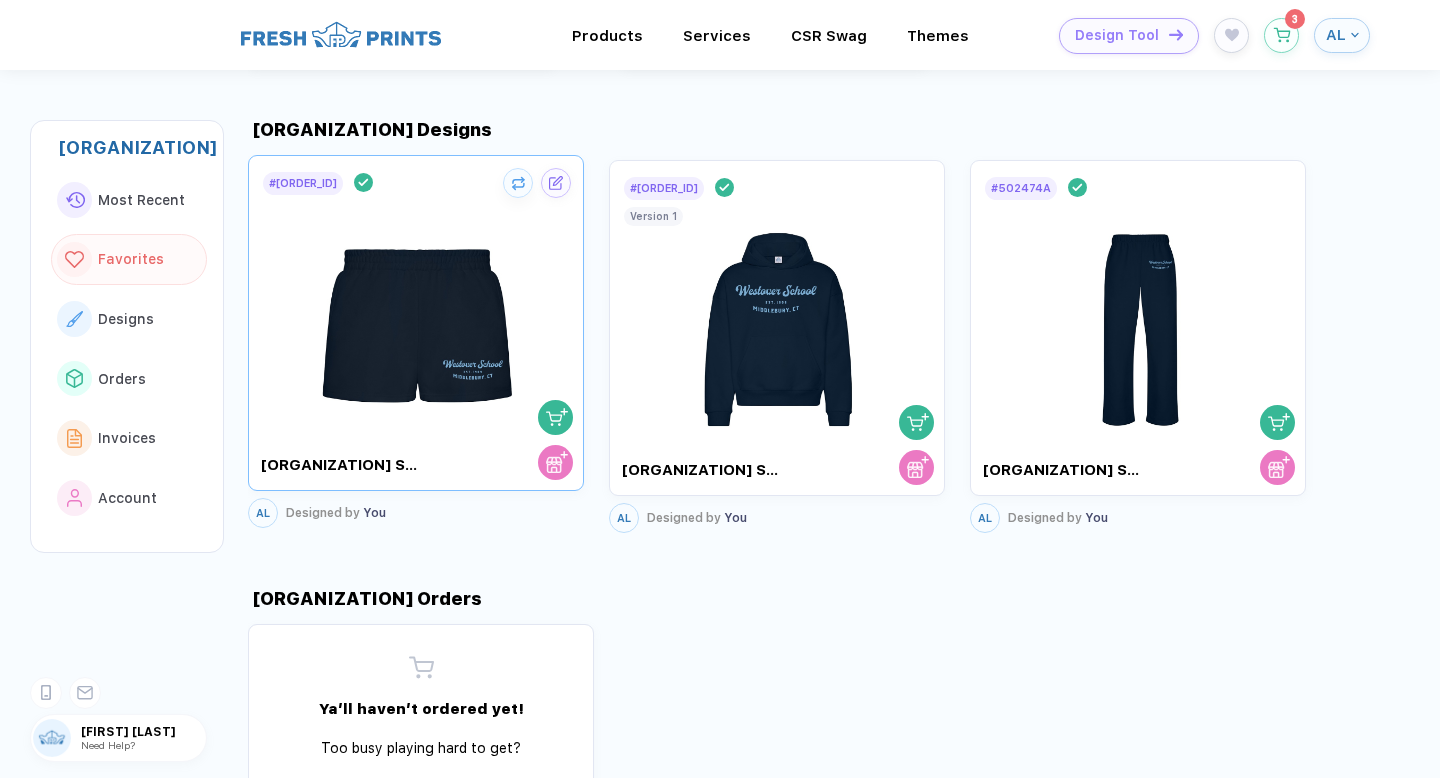 scroll, scrollTop: 1039, scrollLeft: 0, axis: vertical 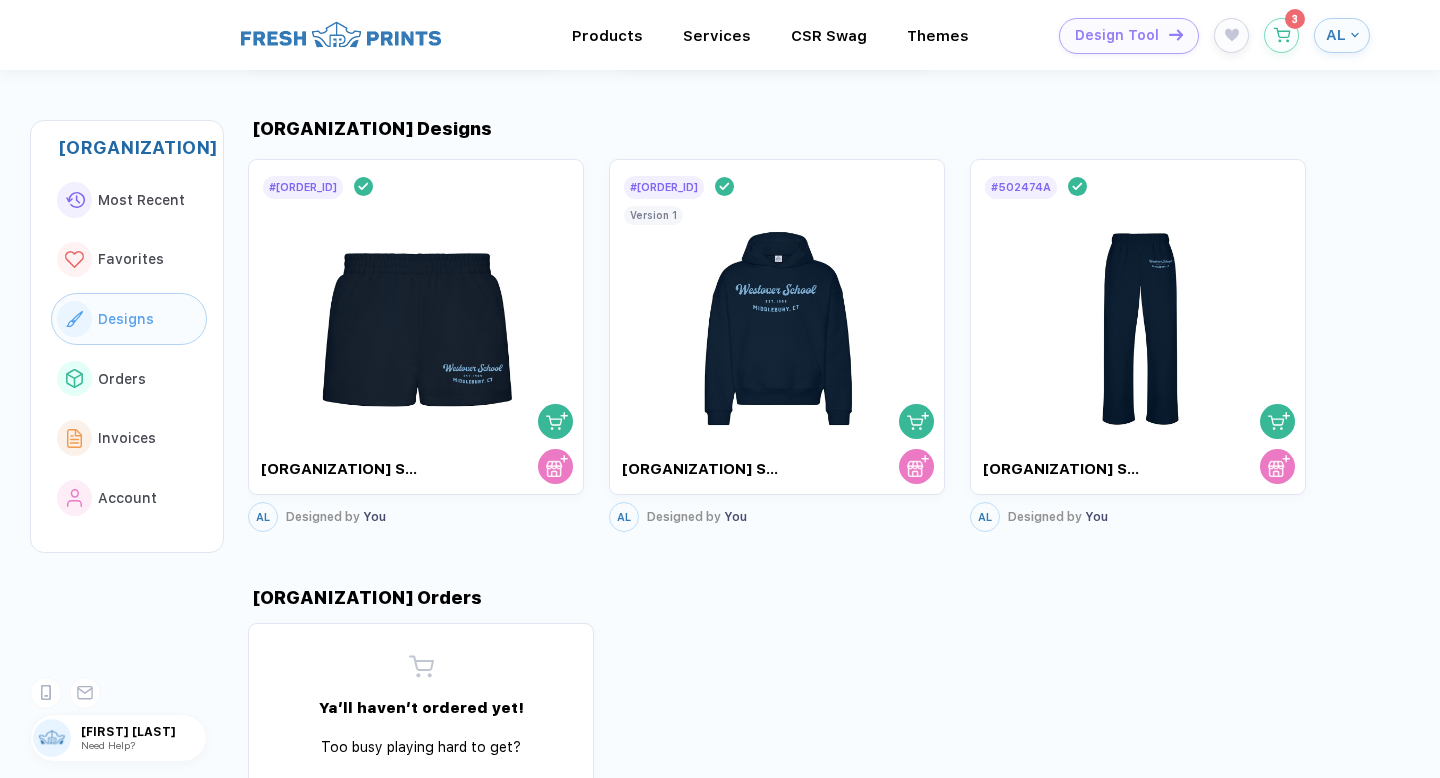 click on "# [ORDER_ID]
Design Done   [ORGANIZATION] Sweatshort
[INITIALS] Designed by   You" at bounding box center [416, 345] 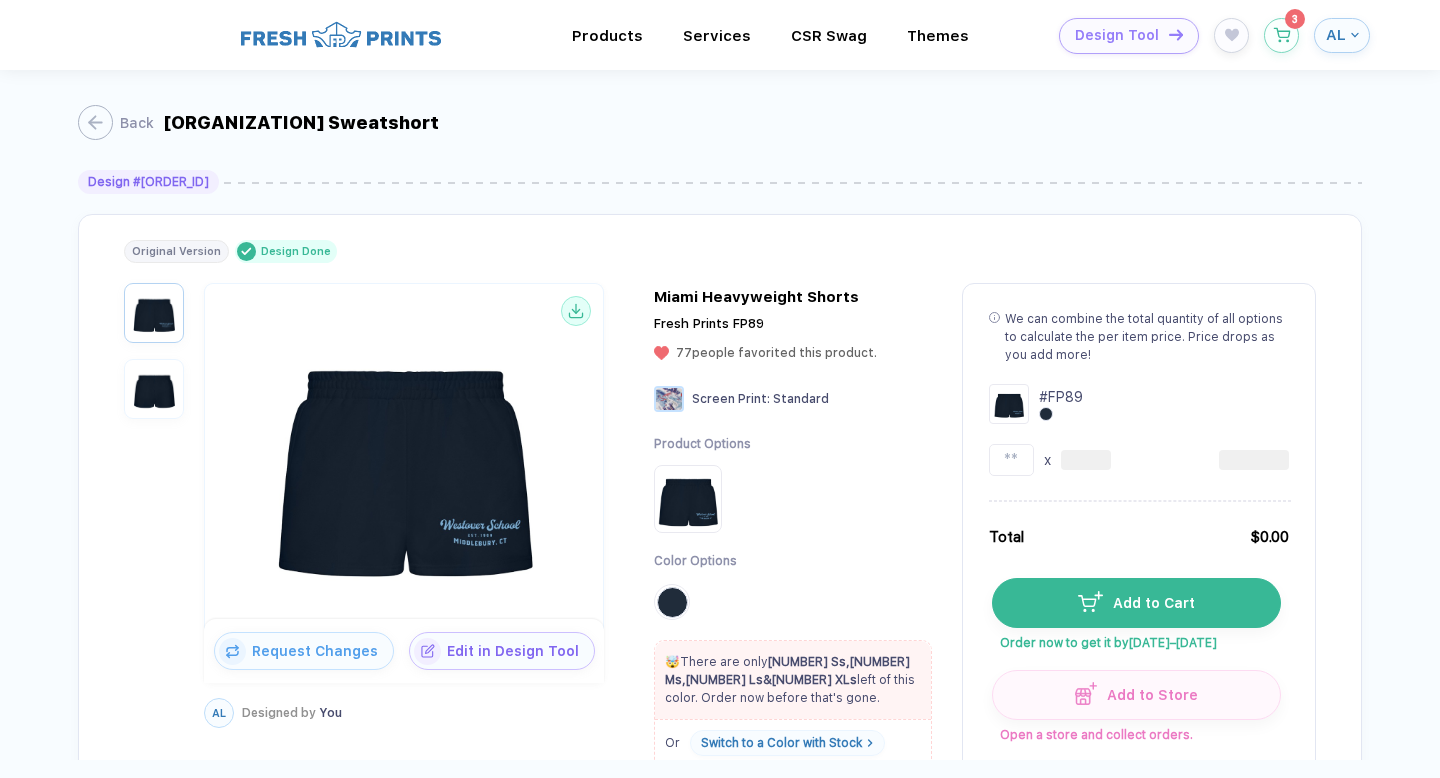 scroll, scrollTop: 189, scrollLeft: 0, axis: vertical 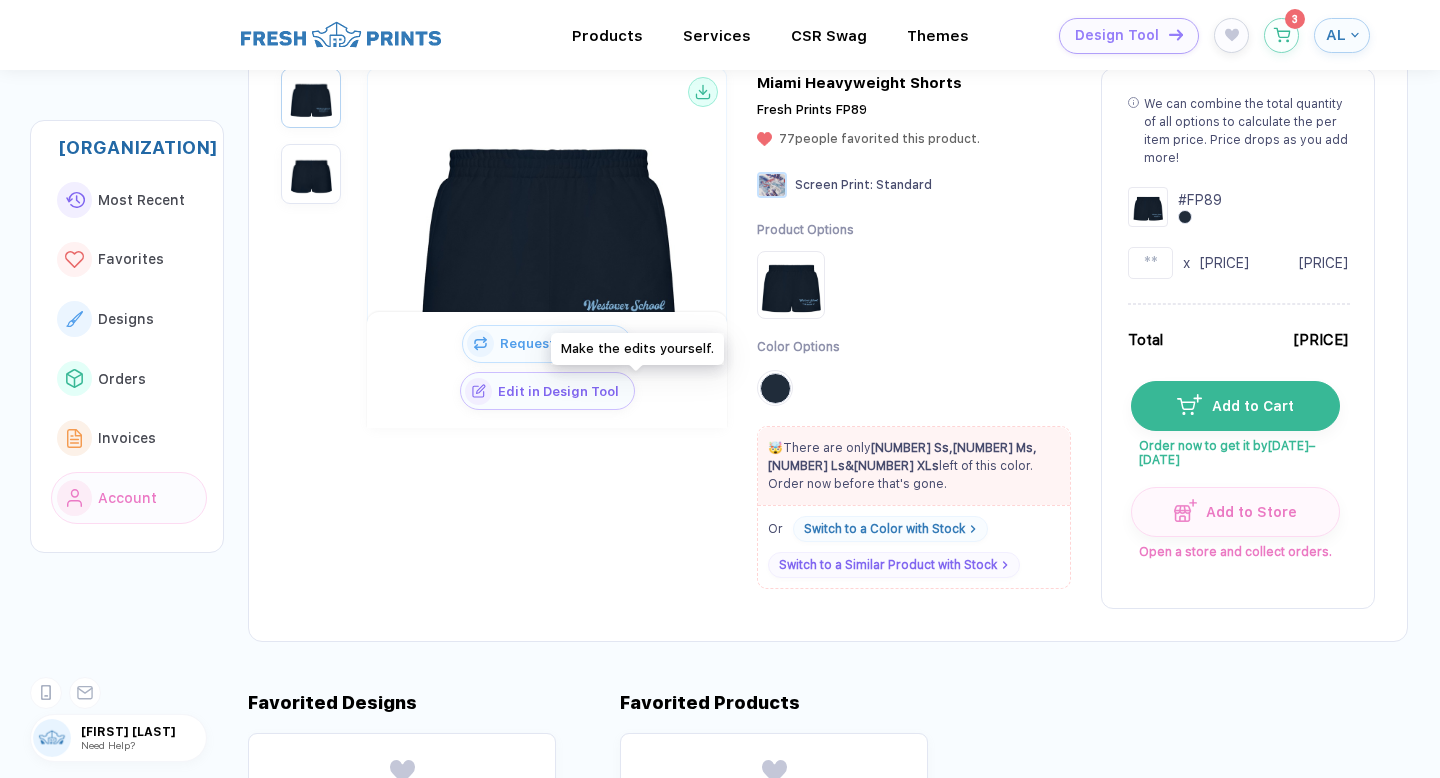 click on "Edit in Design Tool" at bounding box center (563, 391) 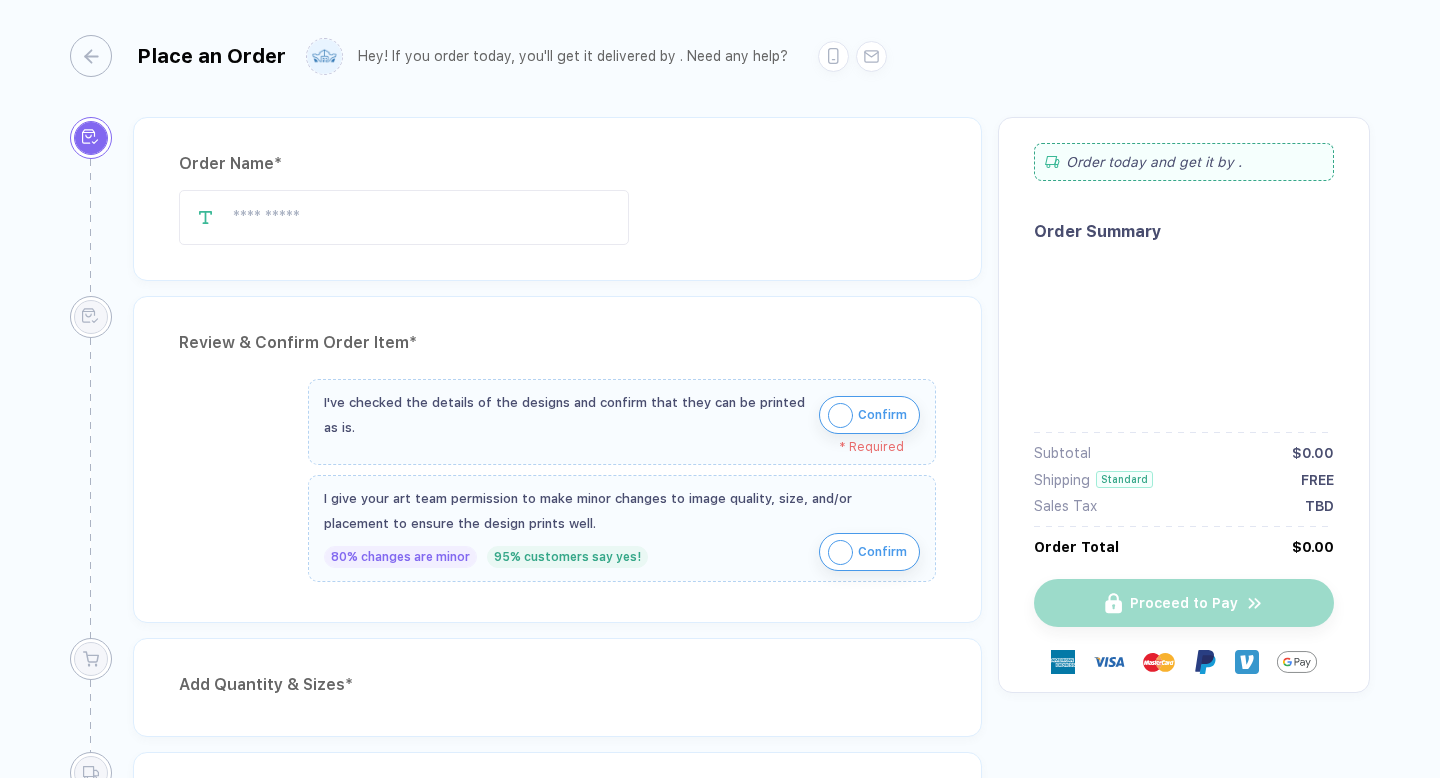 scroll, scrollTop: 0, scrollLeft: 0, axis: both 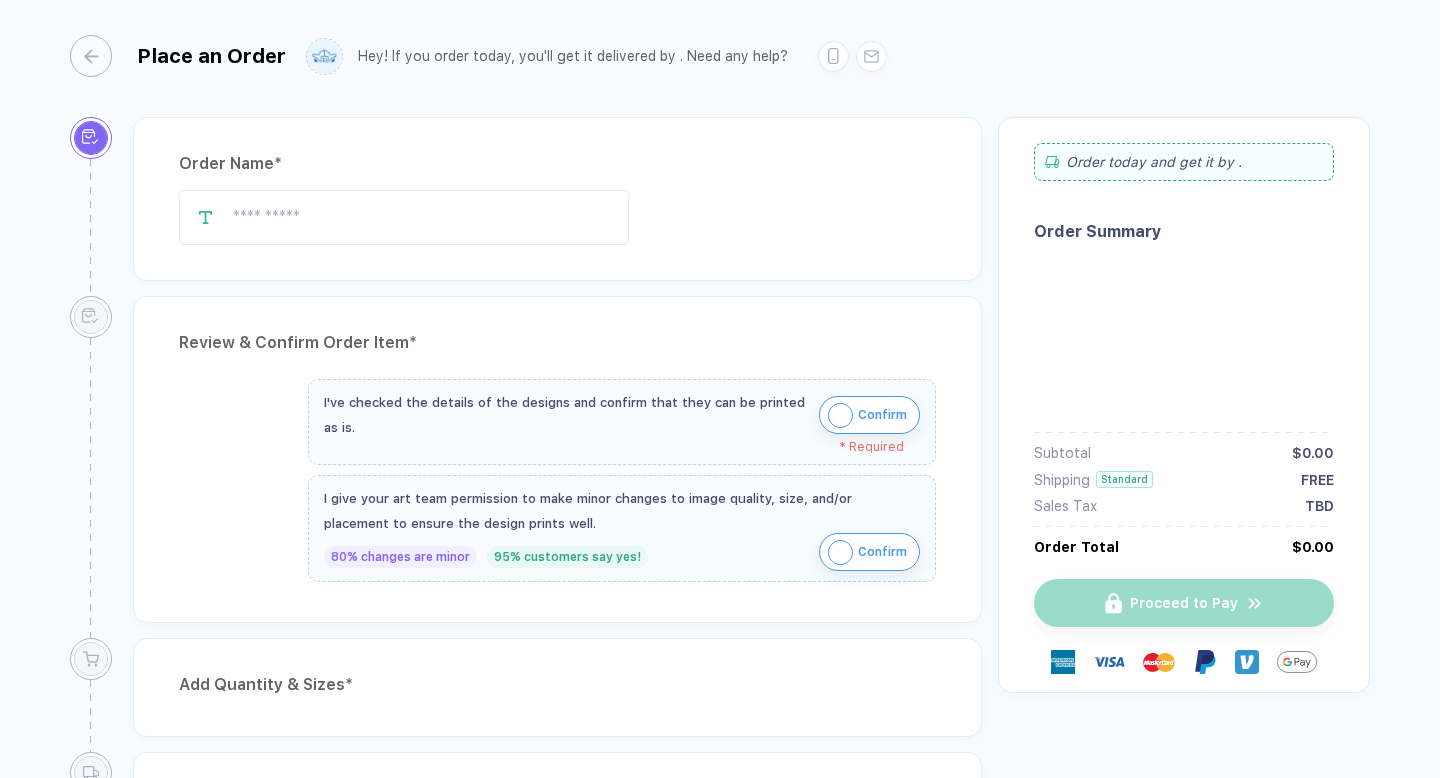 type on "**********" 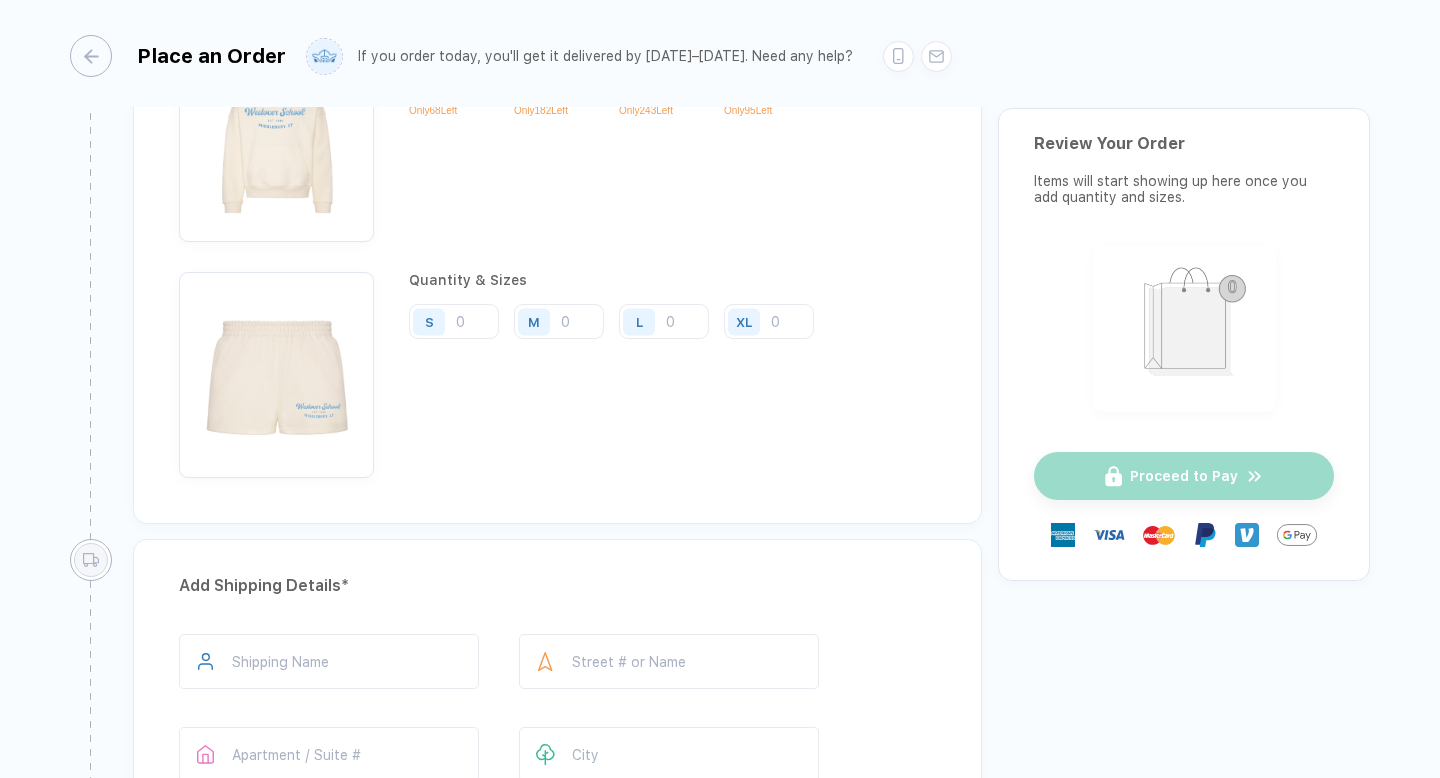 scroll, scrollTop: 3685, scrollLeft: 0, axis: vertical 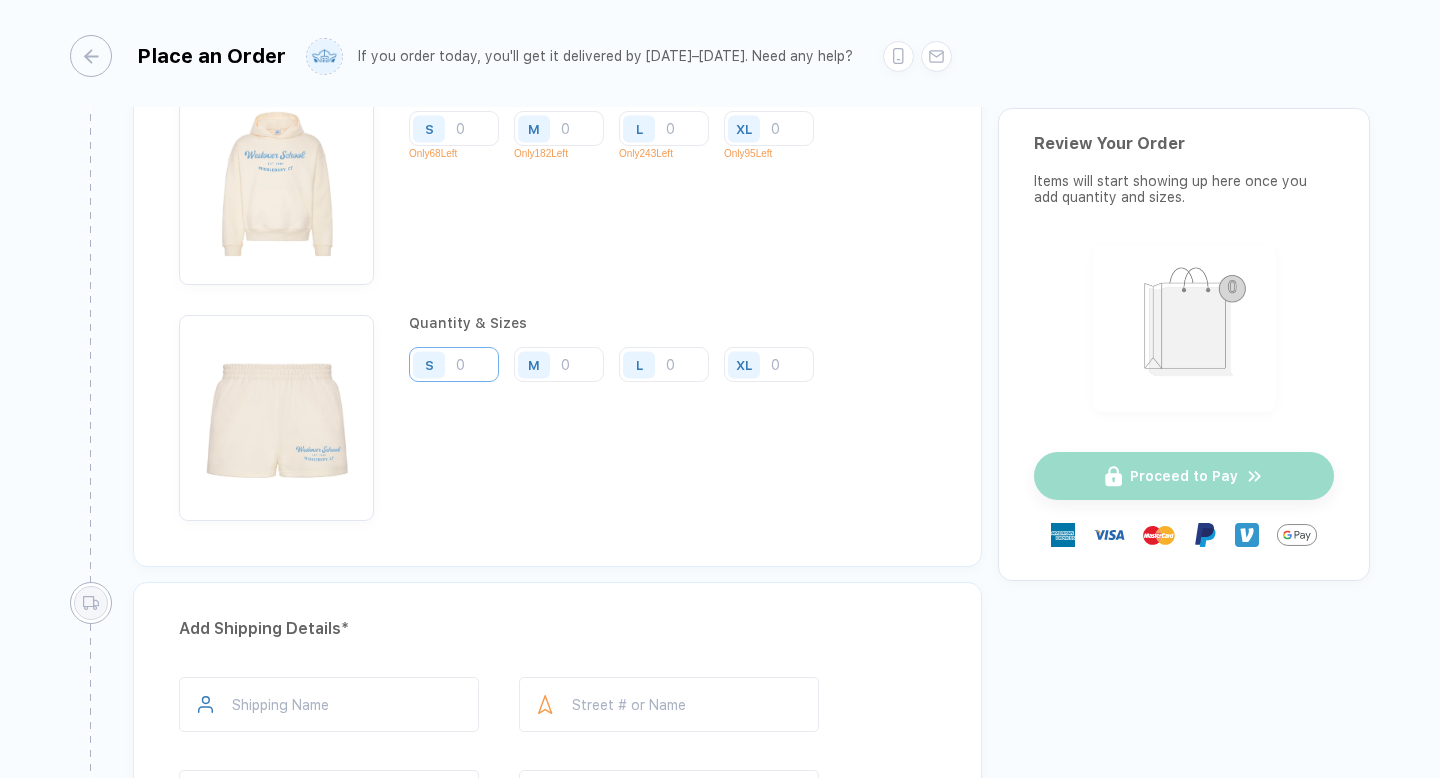 click at bounding box center (454, -580) 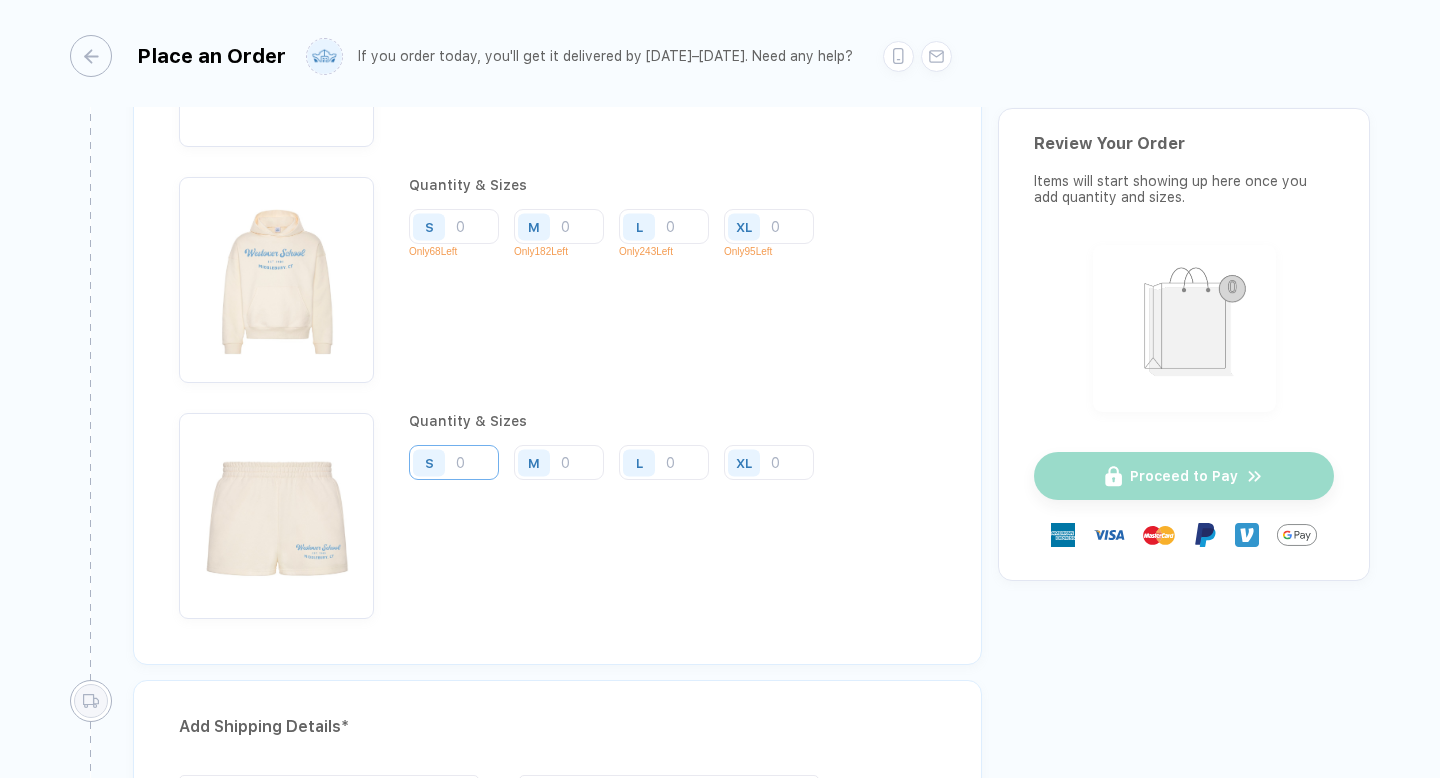 scroll, scrollTop: 3583, scrollLeft: 0, axis: vertical 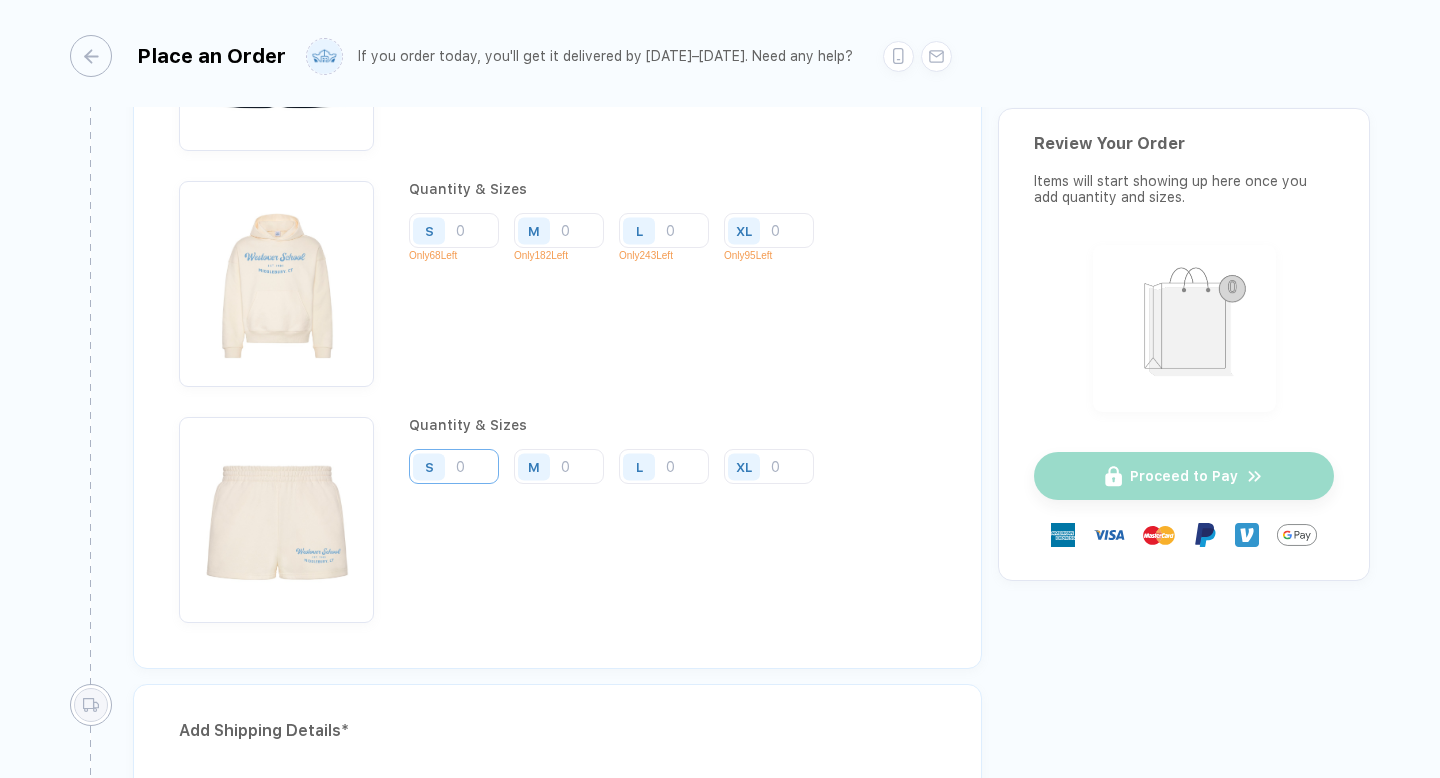 click at bounding box center [454, -478] 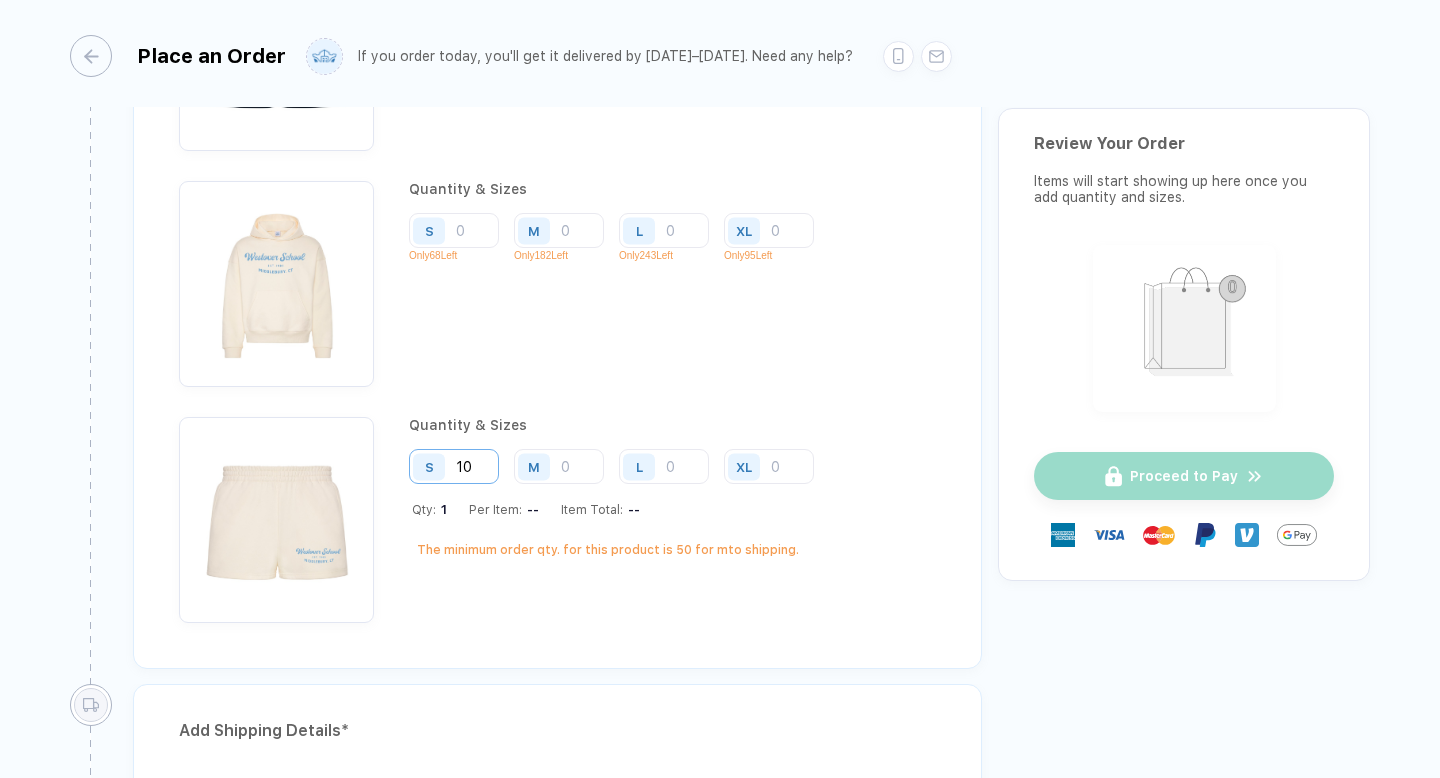 type on "[NUMBER]" 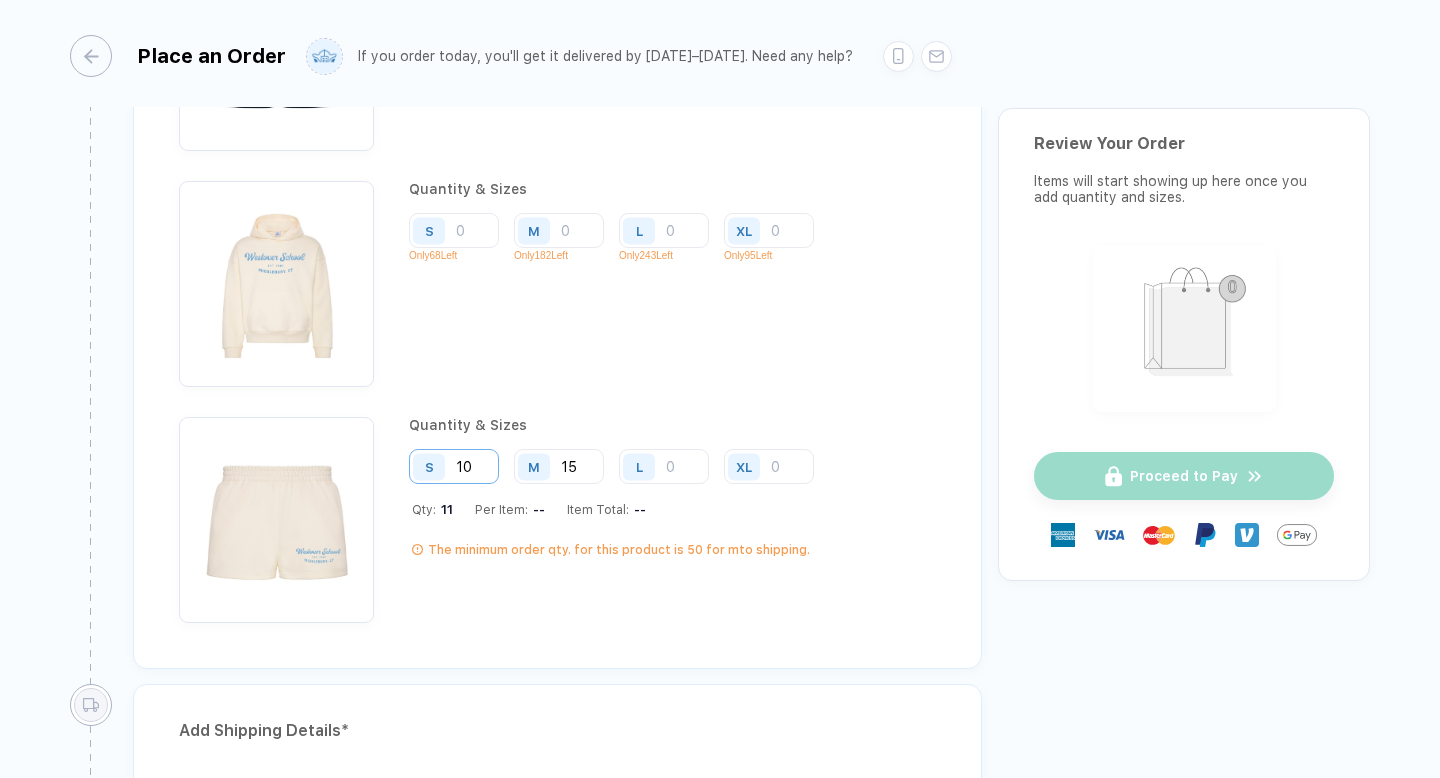type on "[NUMBER]" 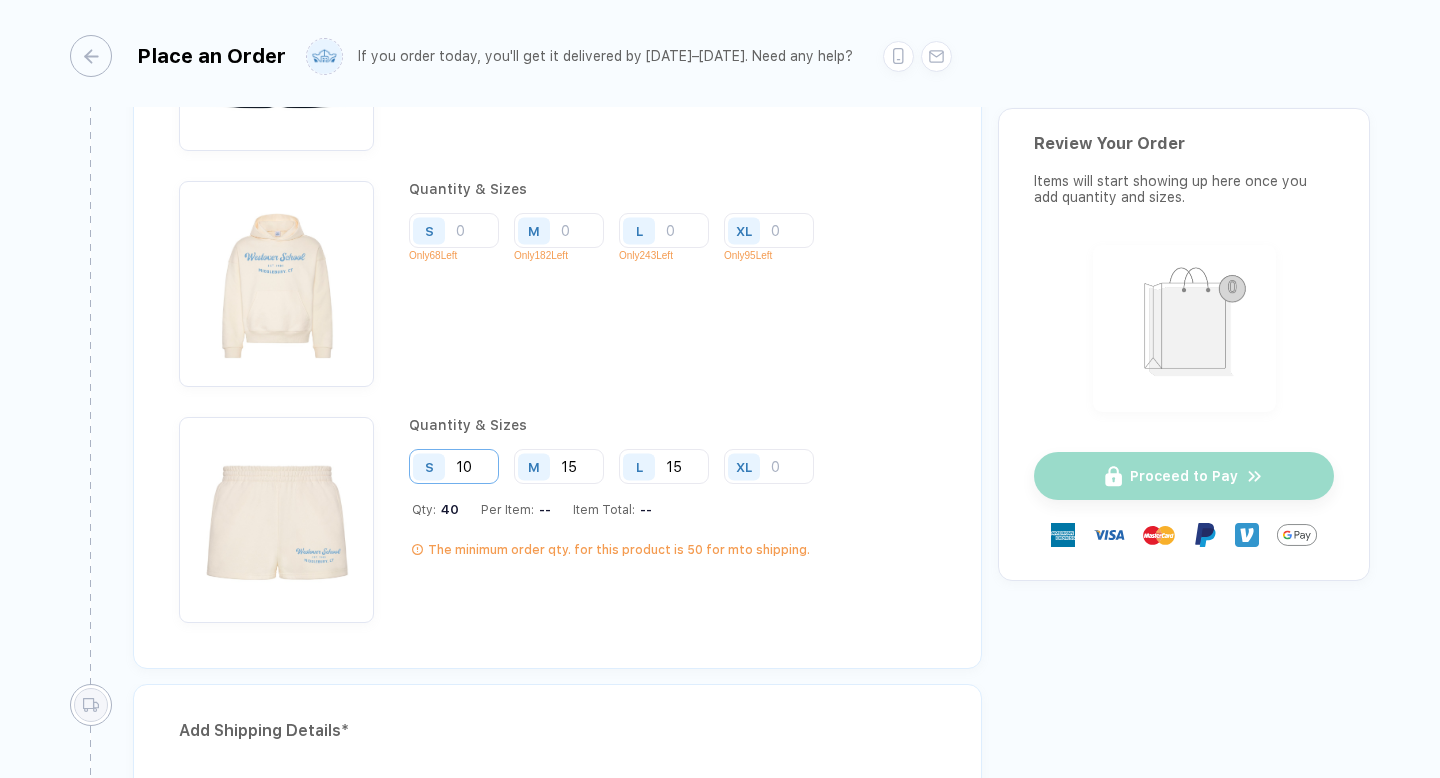 type on "[NUMBER]" 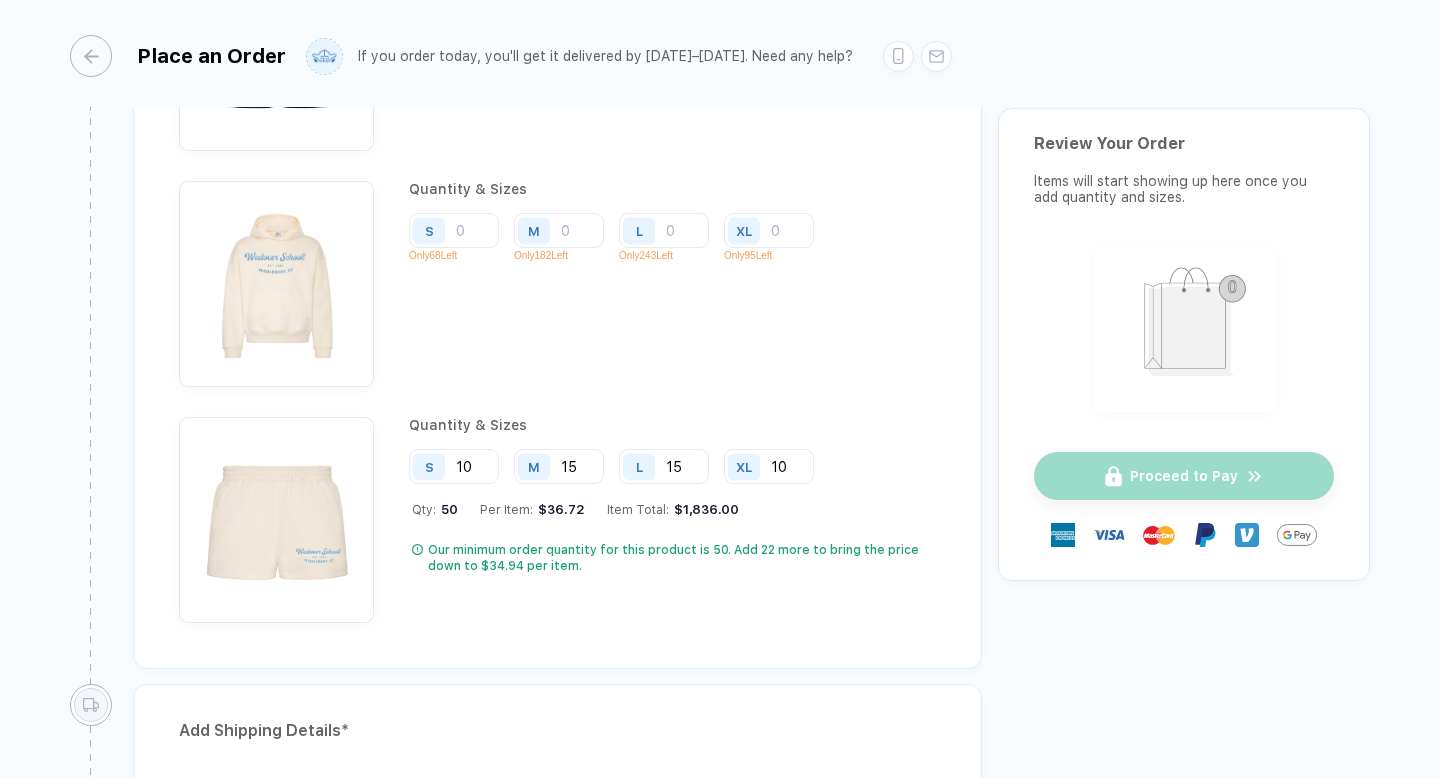 type on "[NUMBER]" 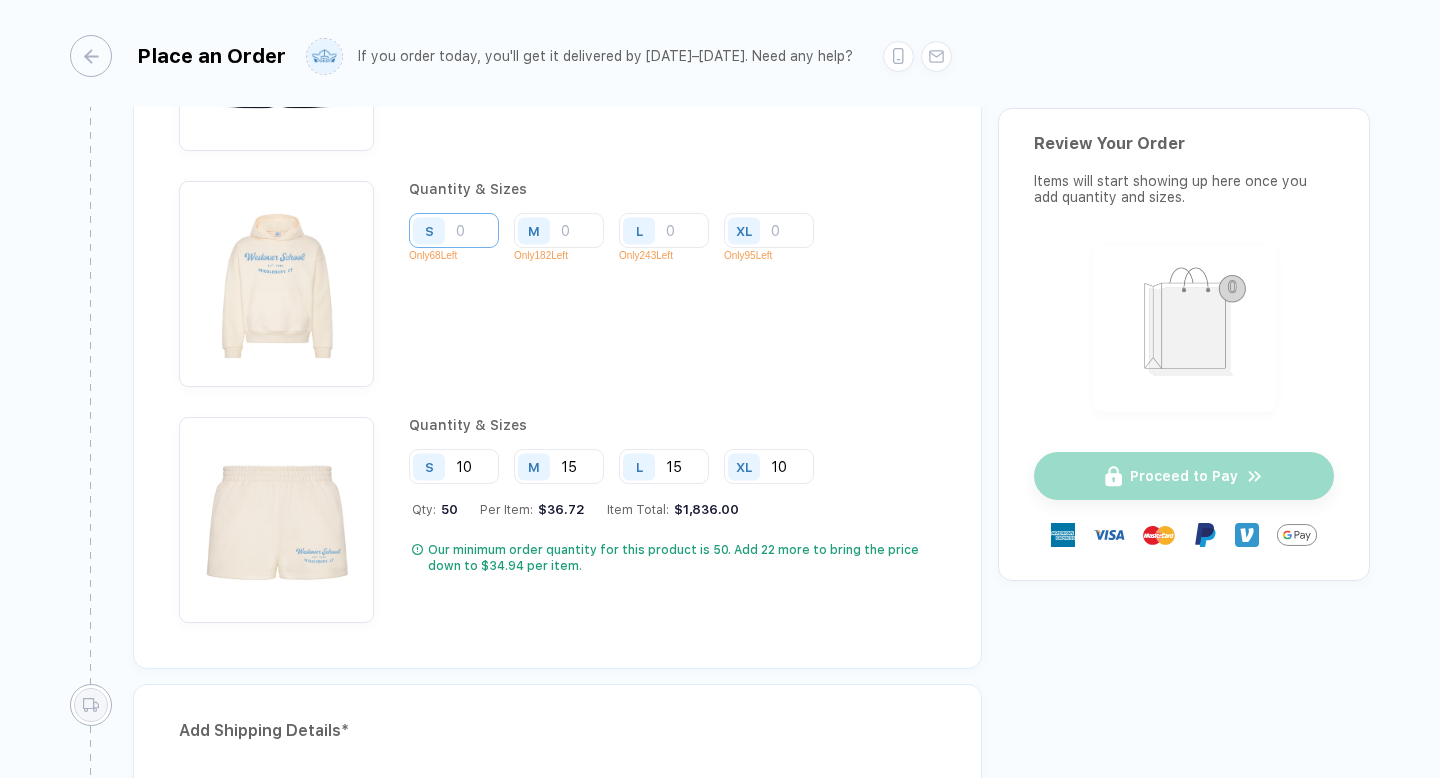 click at bounding box center (454, -478) 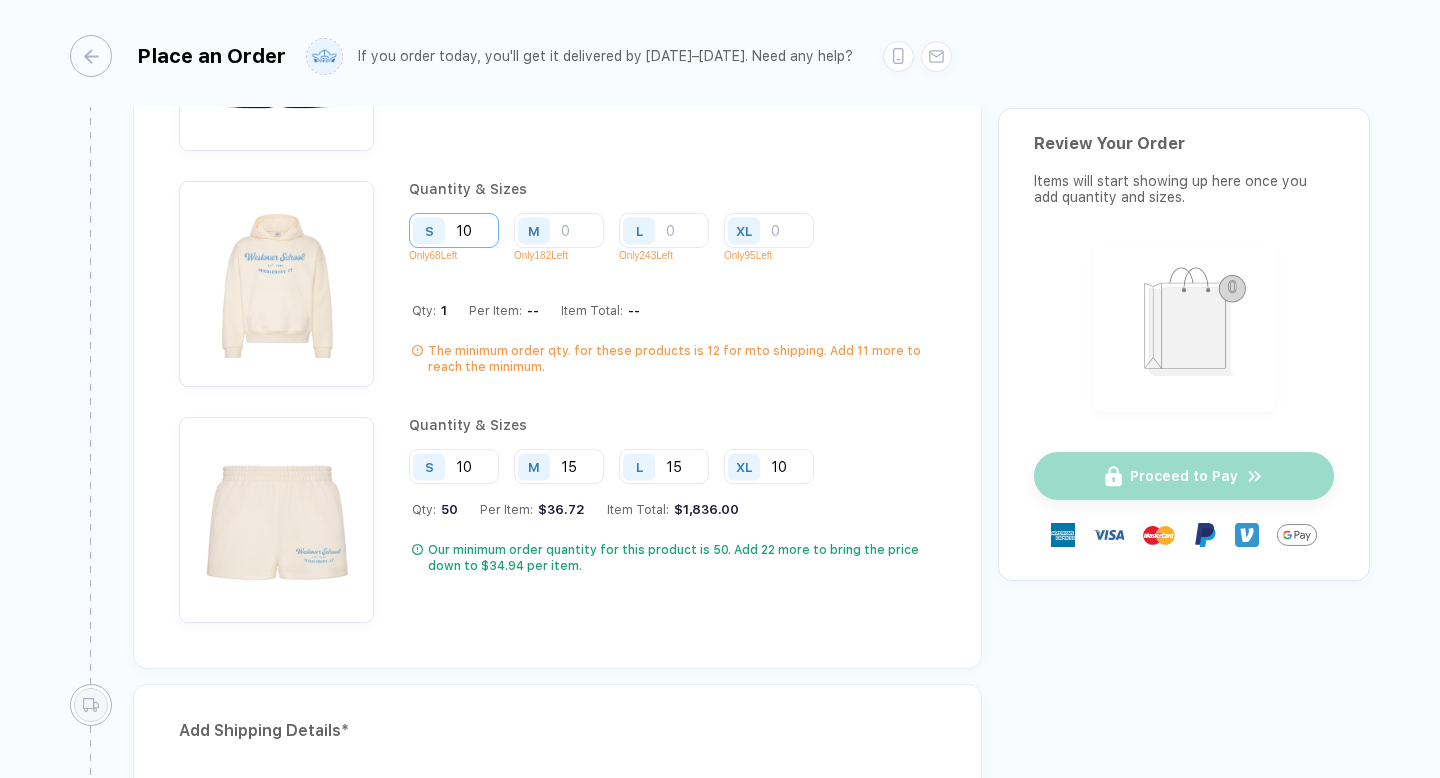 type on "[NUMBER]" 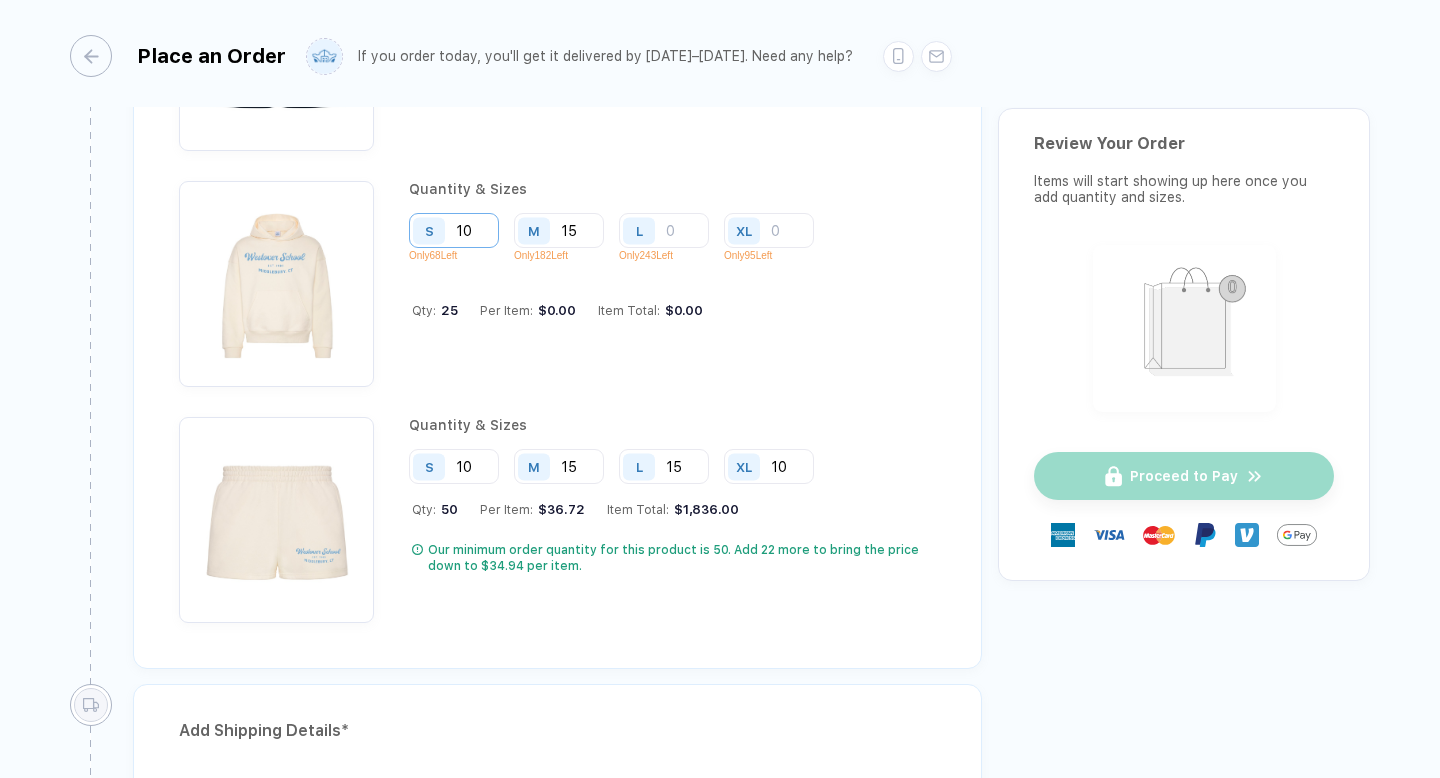 type on "[NUMBER]" 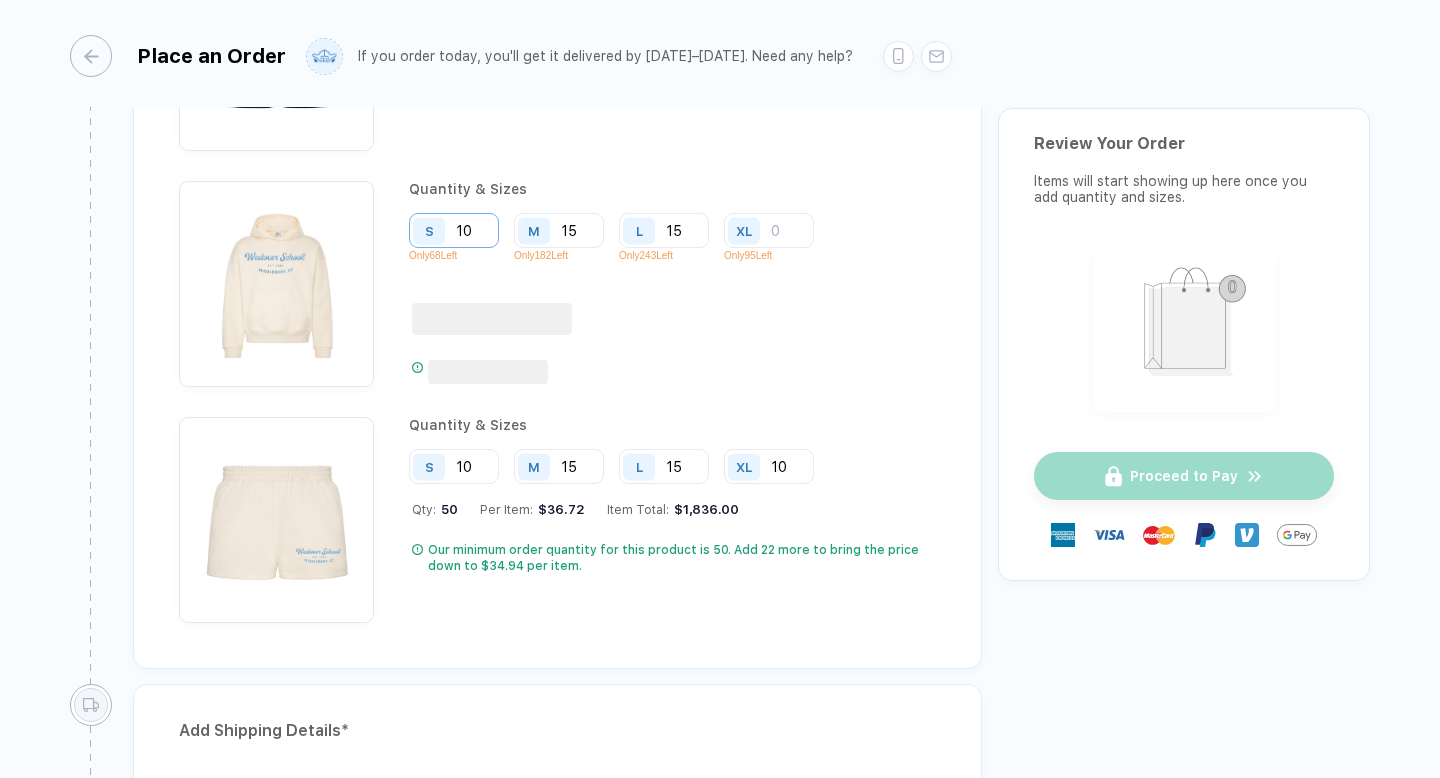 type on "[NUMBER]" 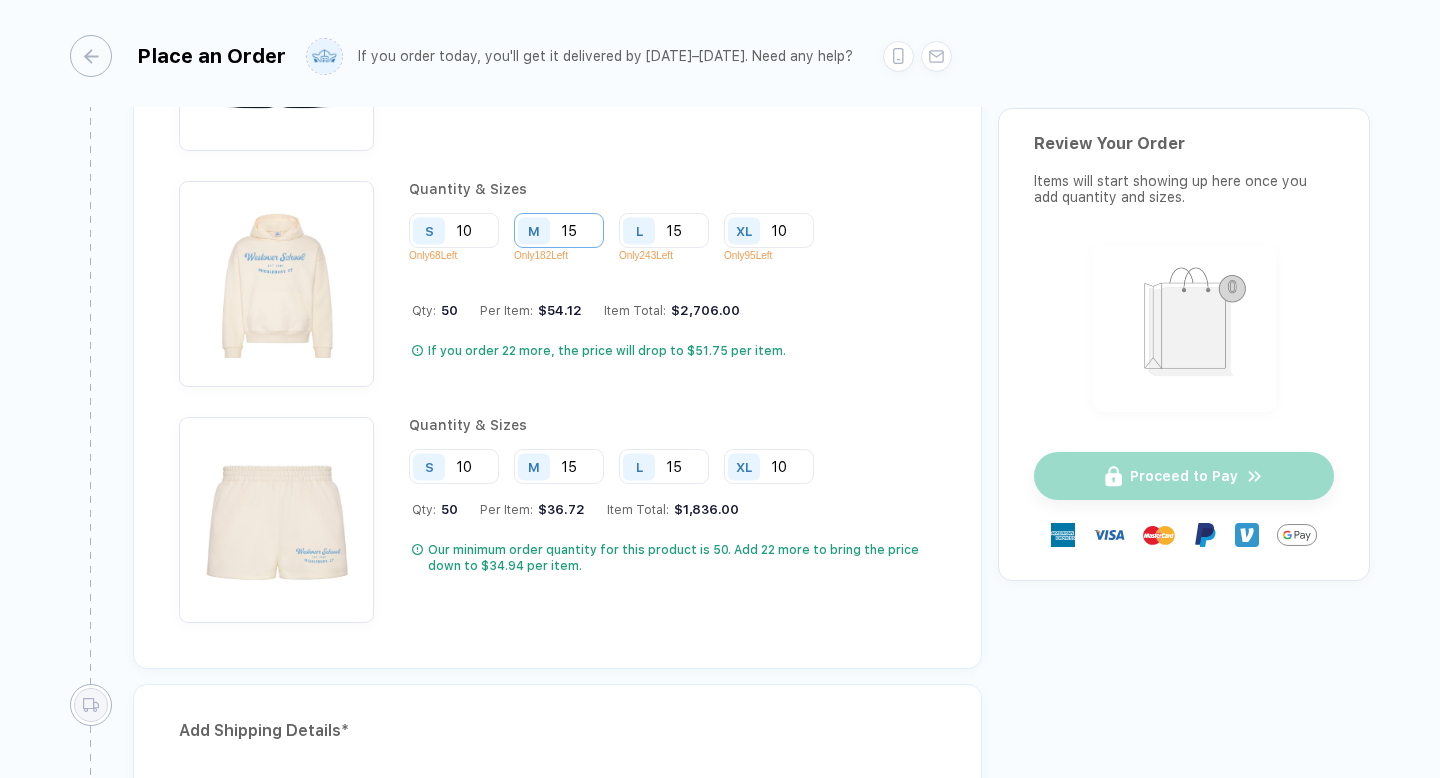 type on "[NUMBER]" 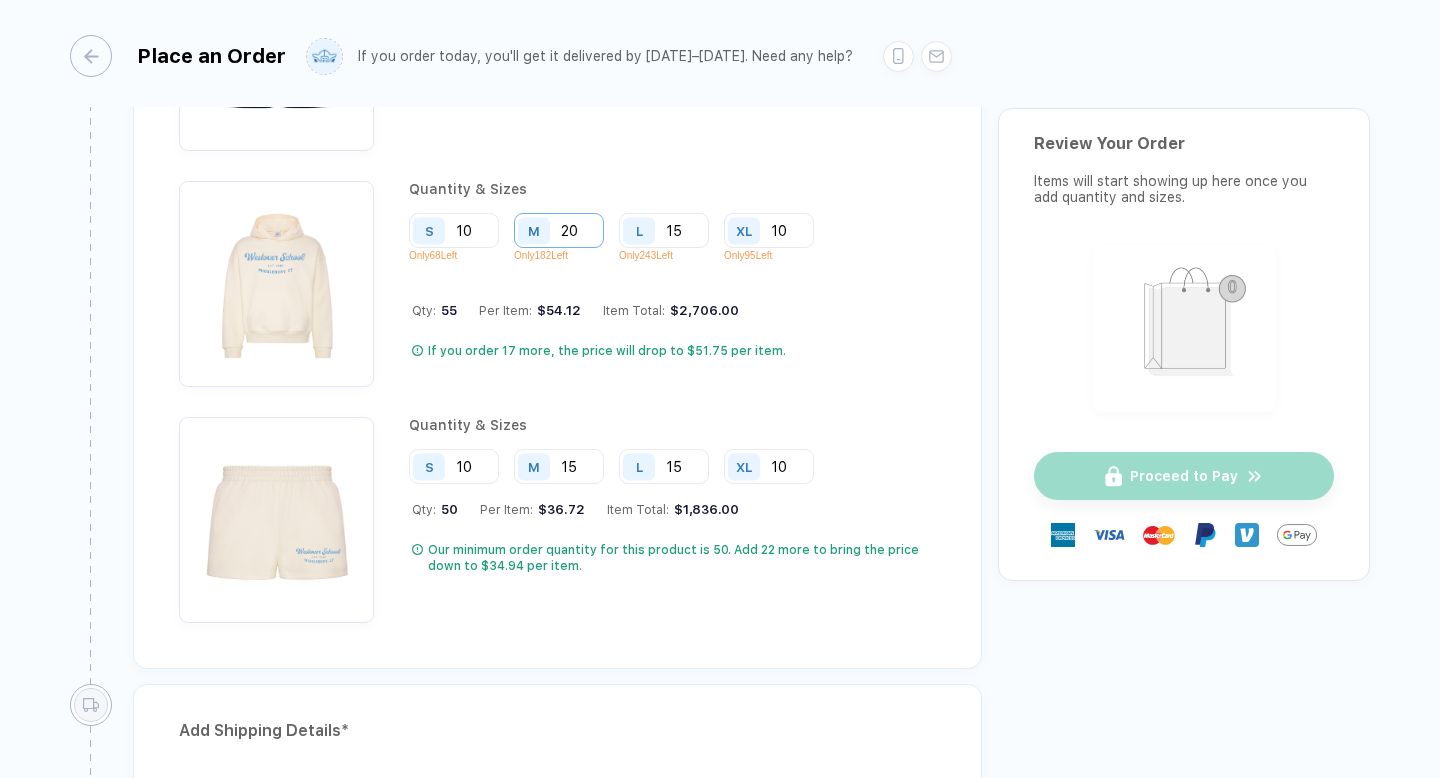 type on "20" 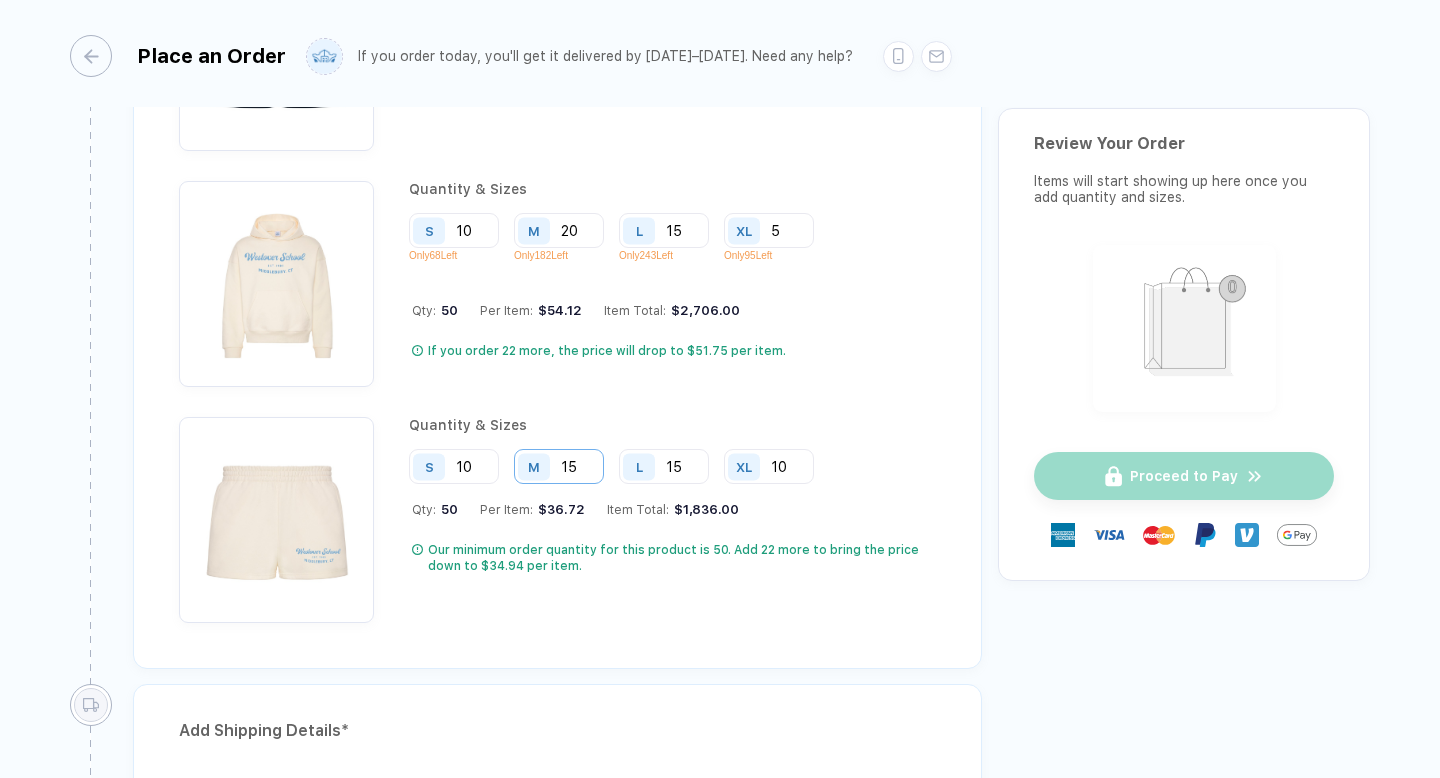 type on "5" 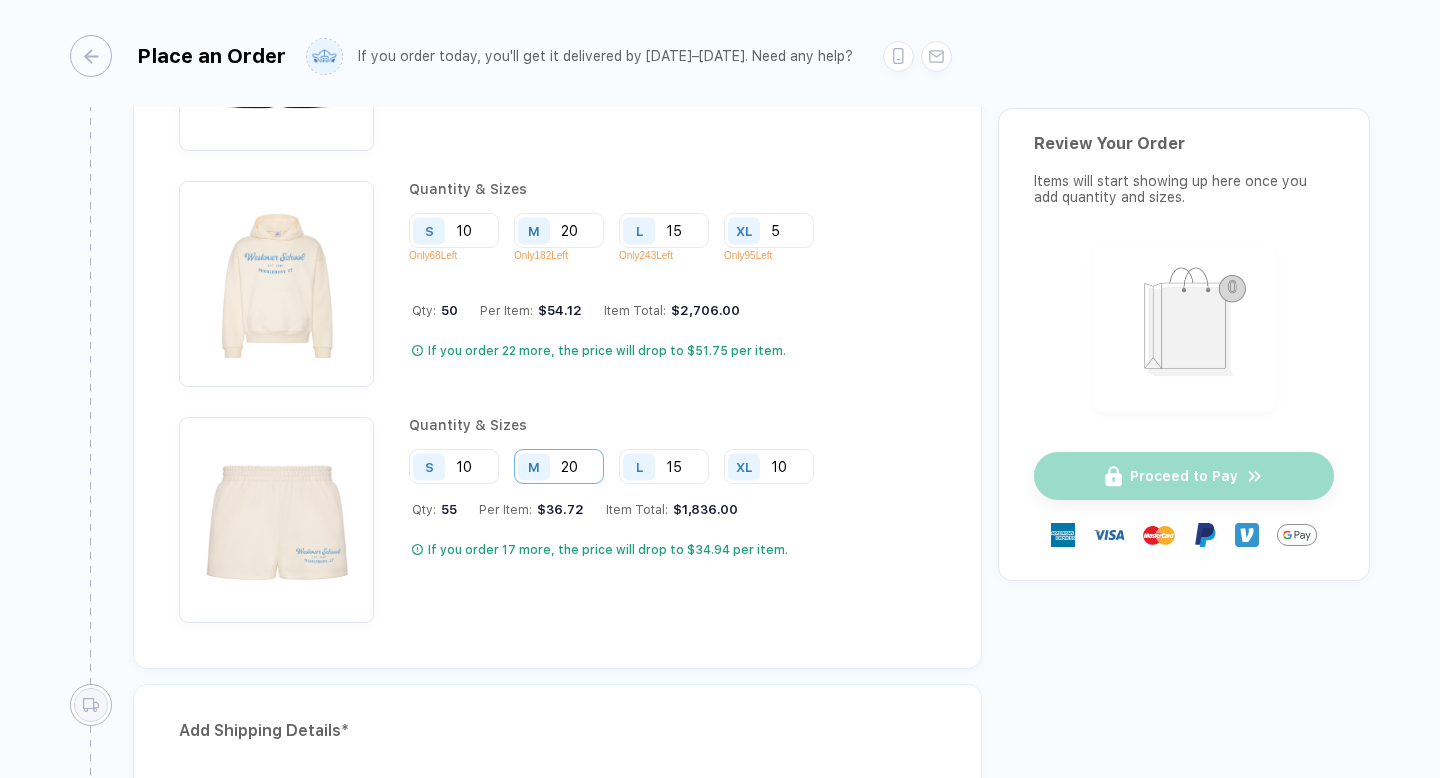 type on "20" 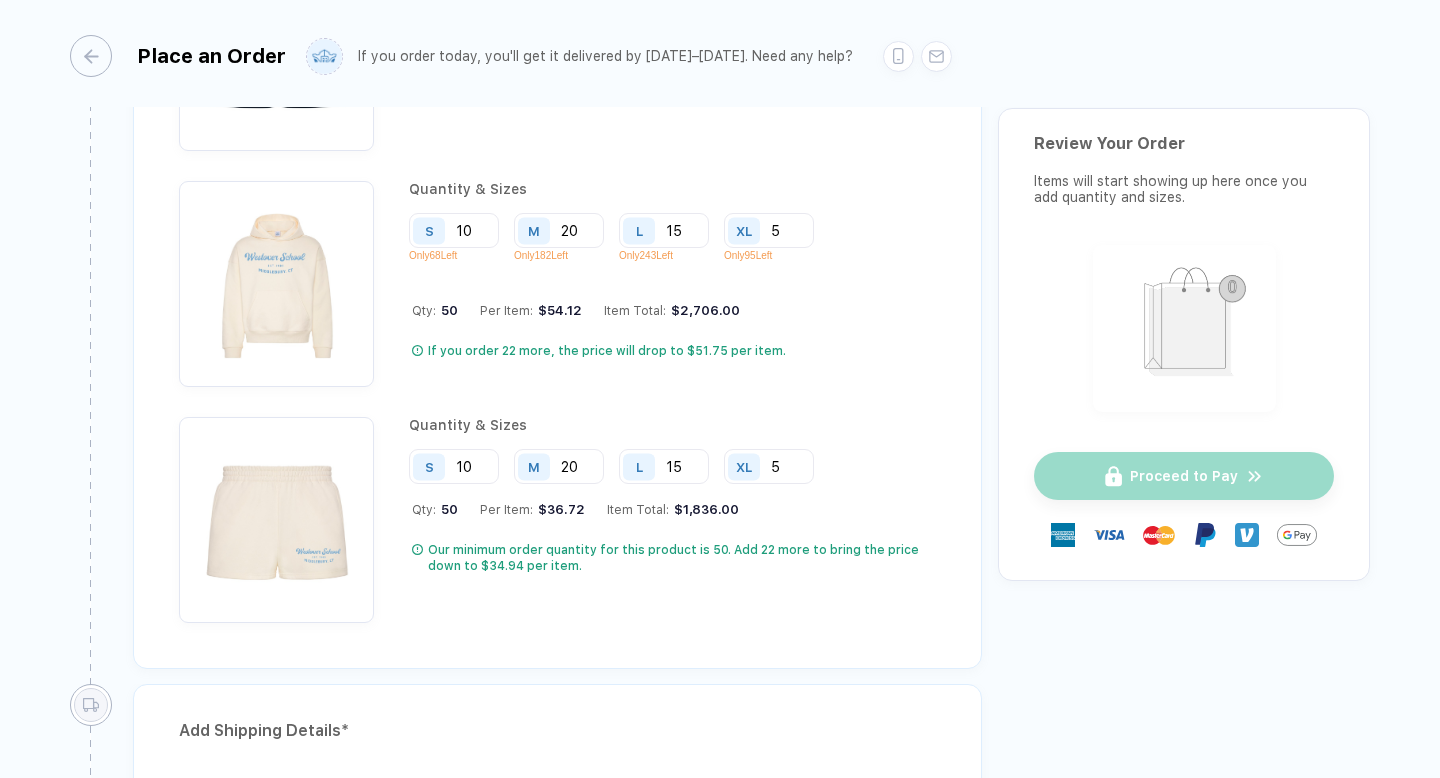 type on "5" 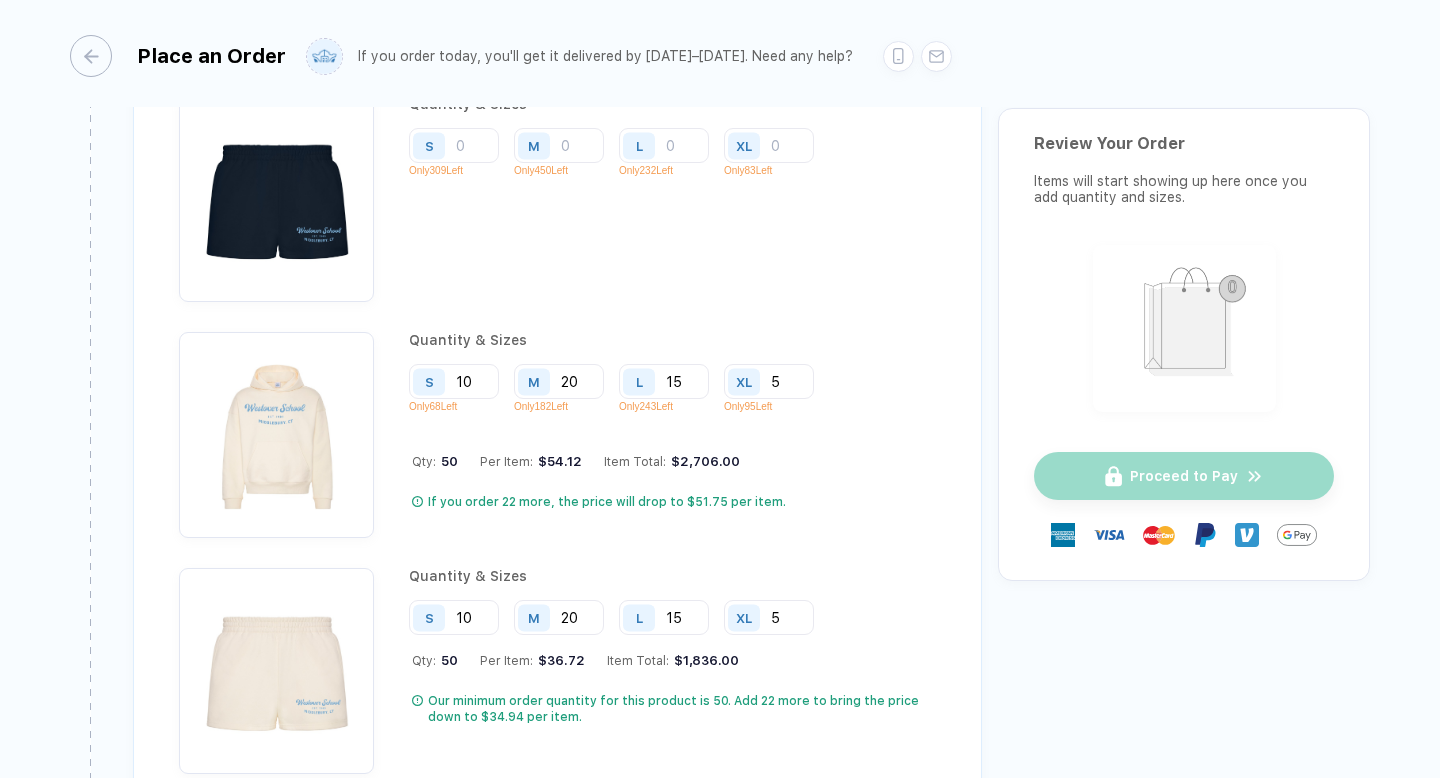 scroll, scrollTop: 3553, scrollLeft: 0, axis: vertical 